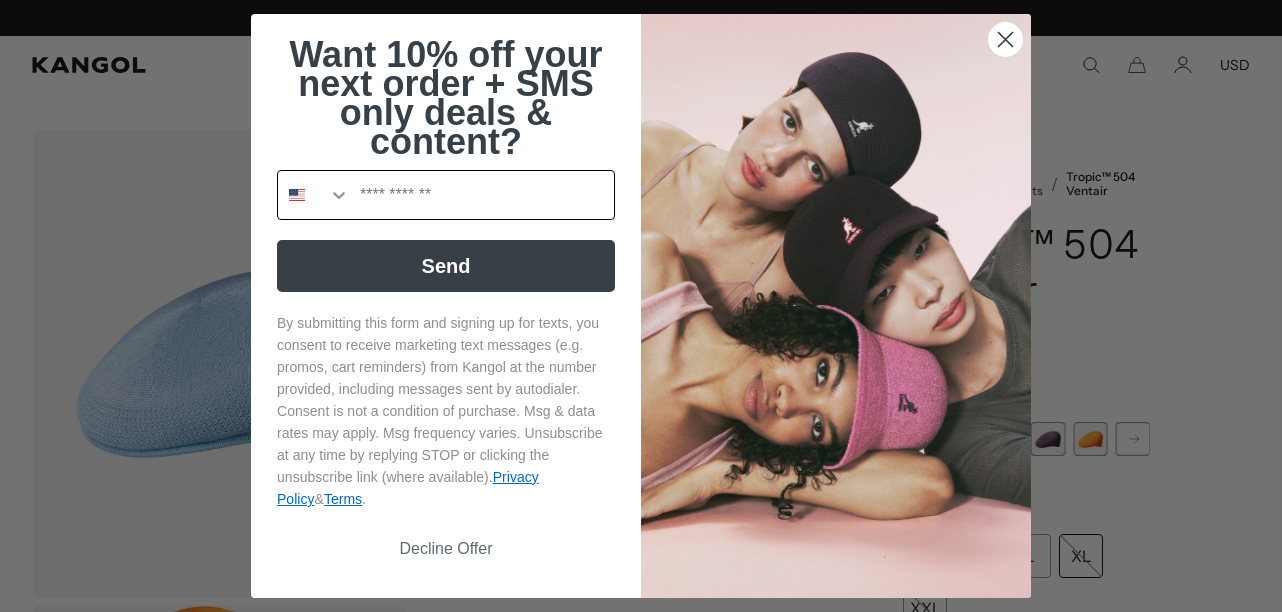scroll, scrollTop: 0, scrollLeft: 0, axis: both 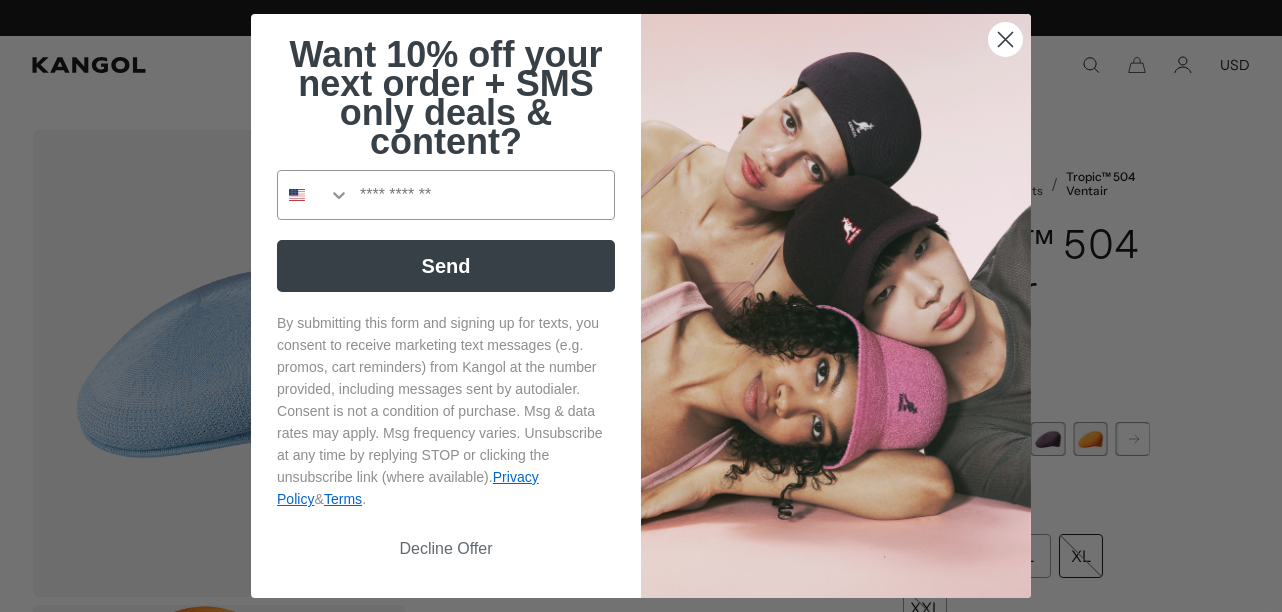 click 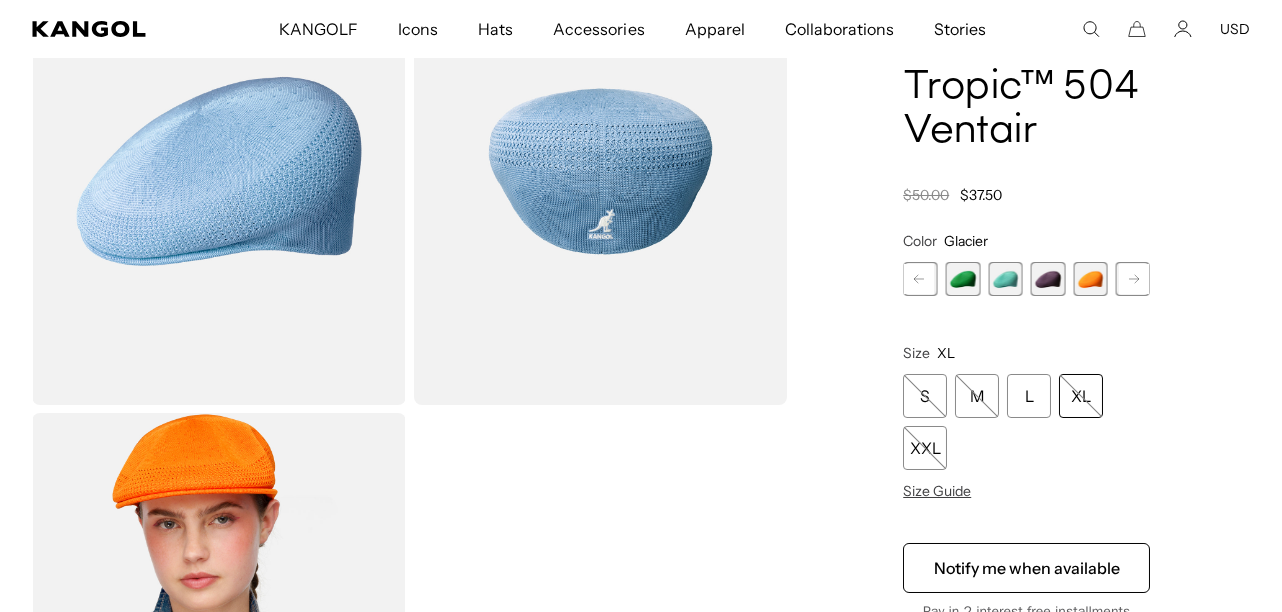 scroll, scrollTop: 200, scrollLeft: 0, axis: vertical 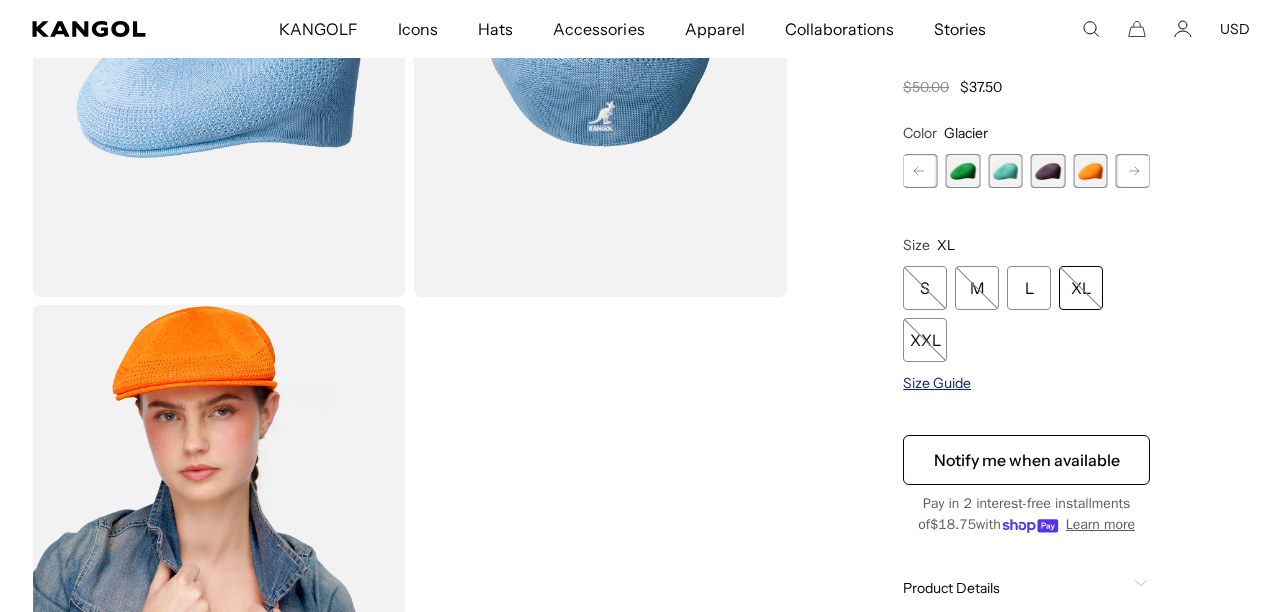 click on "Size Guide" at bounding box center (937, 383) 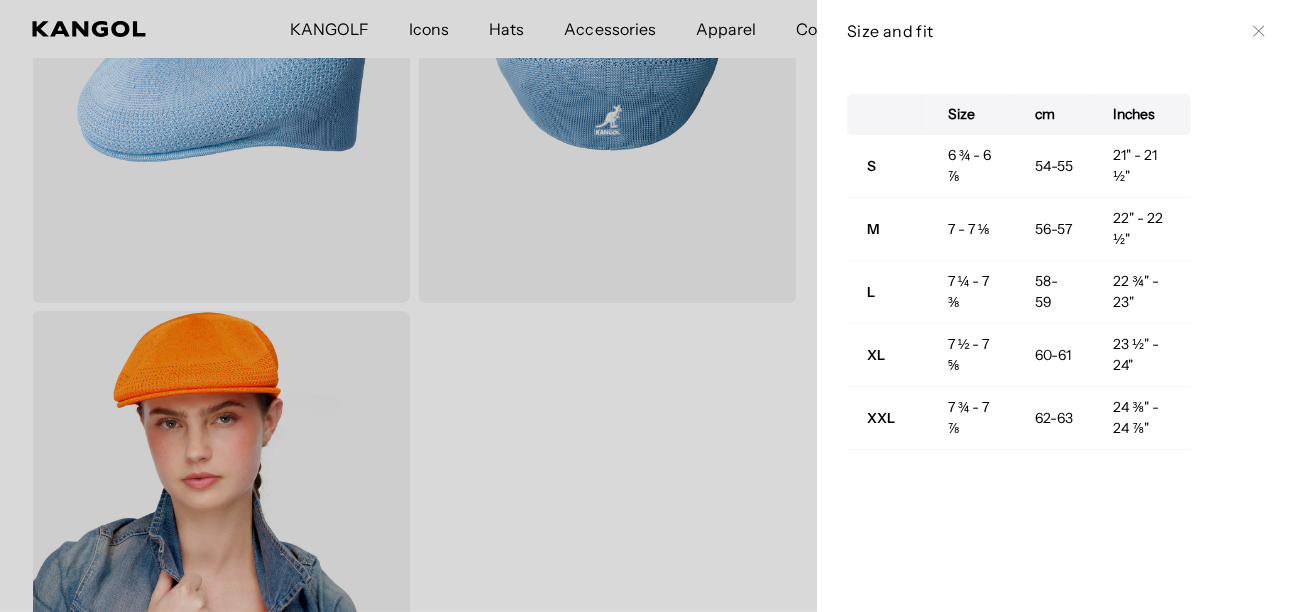 scroll, scrollTop: 0, scrollLeft: 411, axis: horizontal 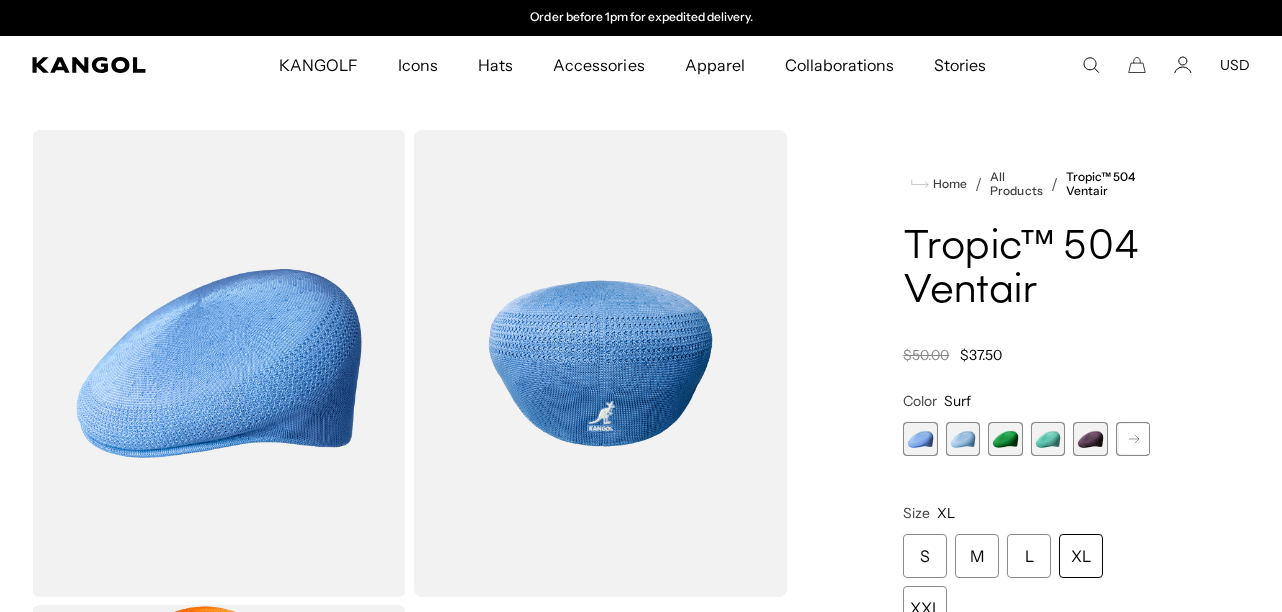 click 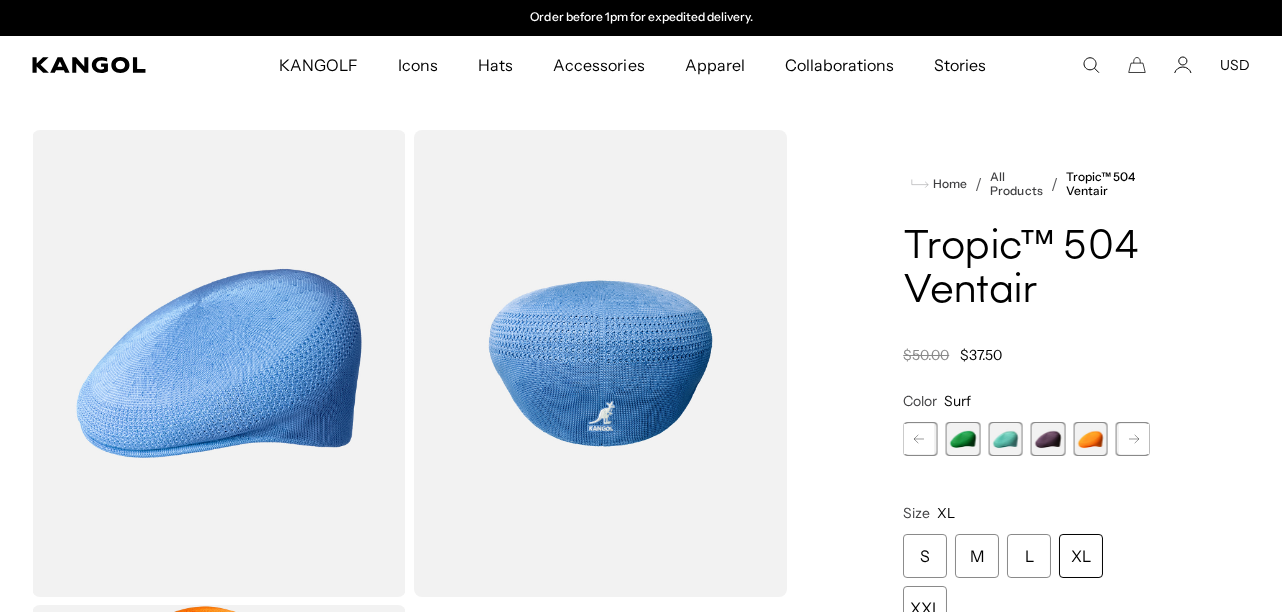 click 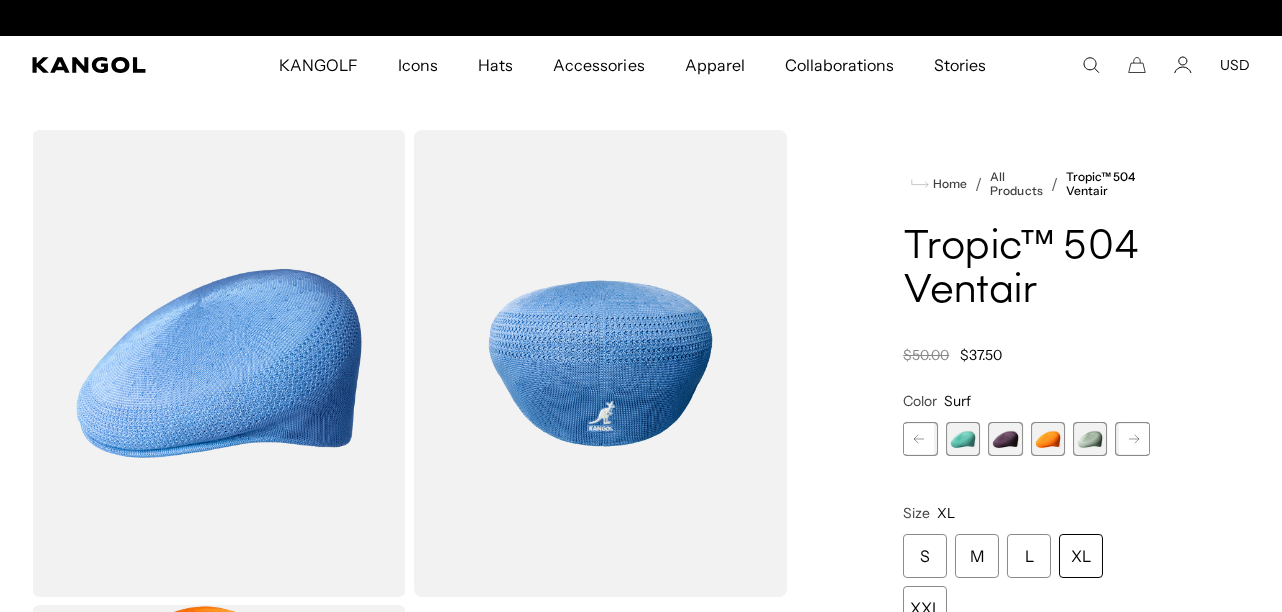 scroll, scrollTop: 0, scrollLeft: 0, axis: both 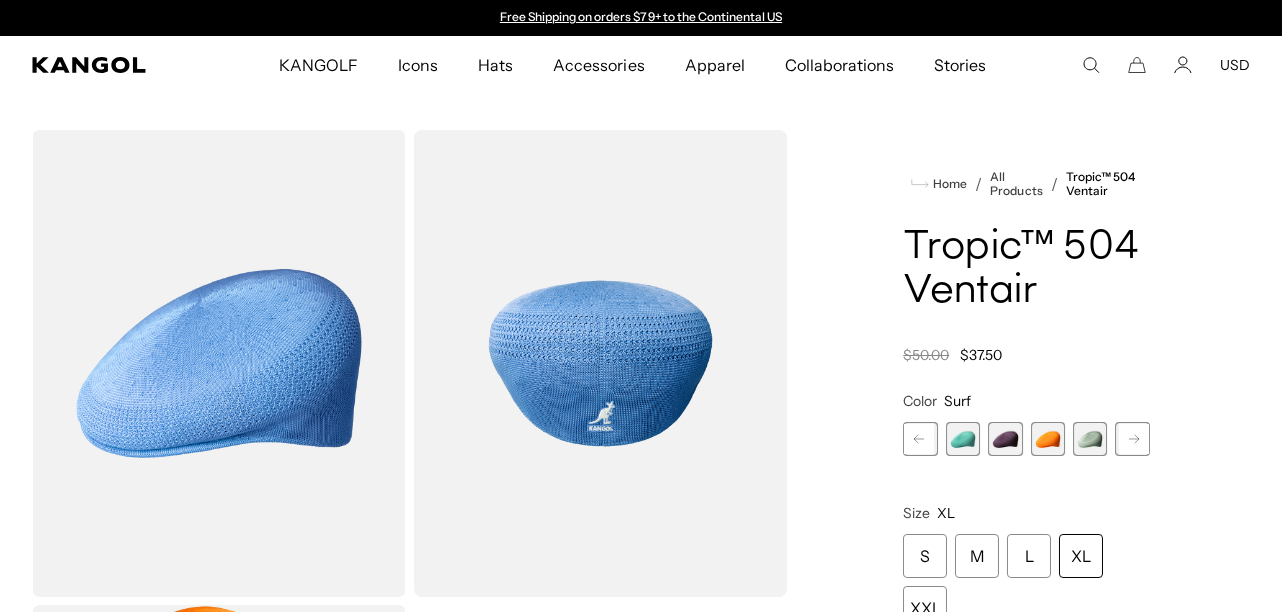 click 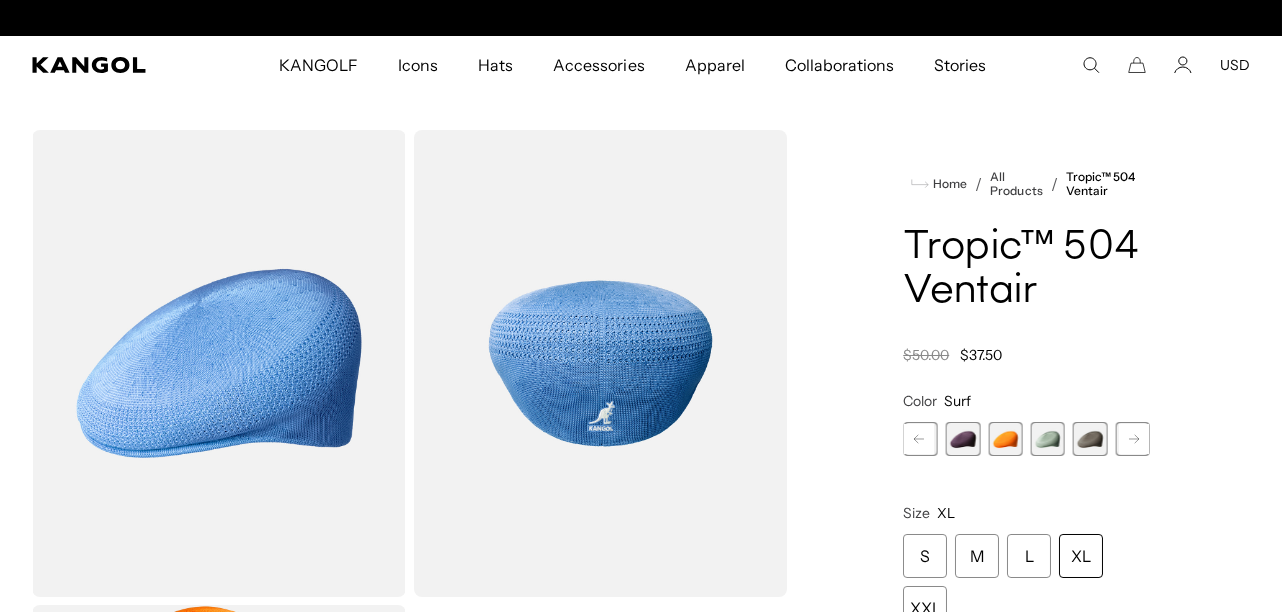scroll, scrollTop: 0, scrollLeft: 411, axis: horizontal 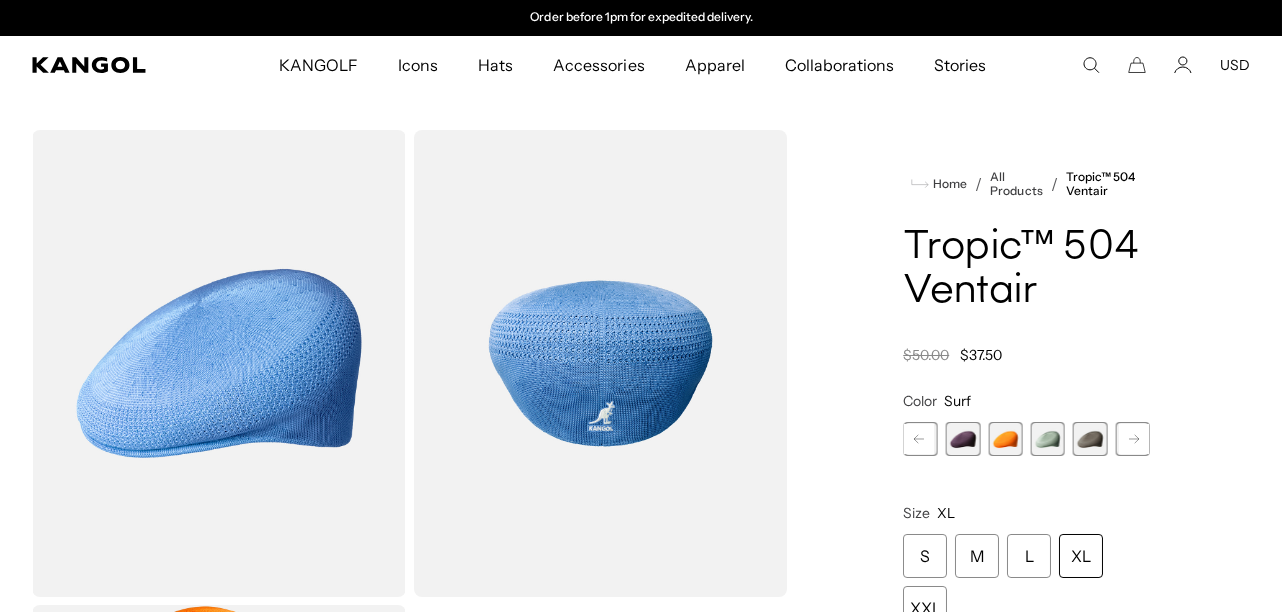 click 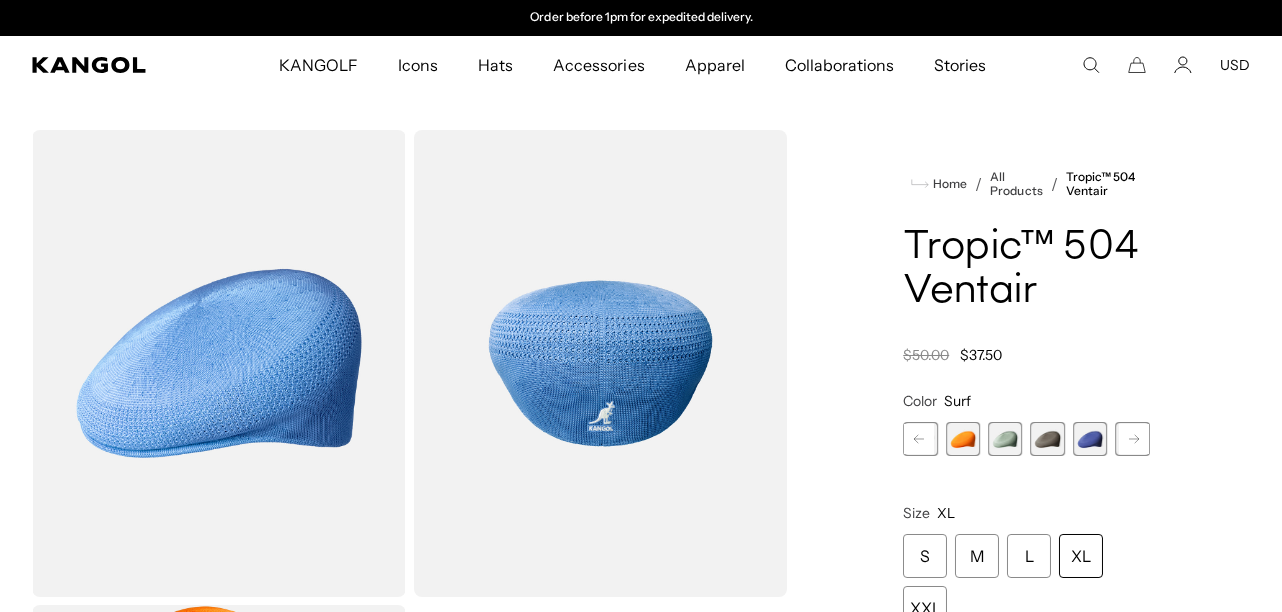 click 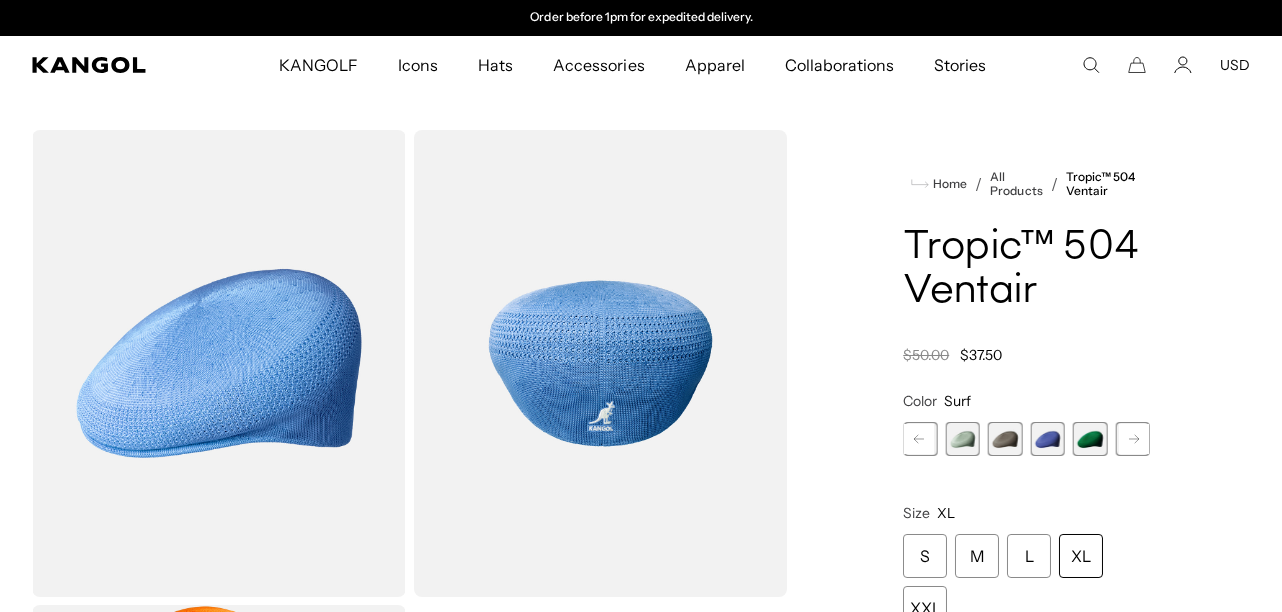 click 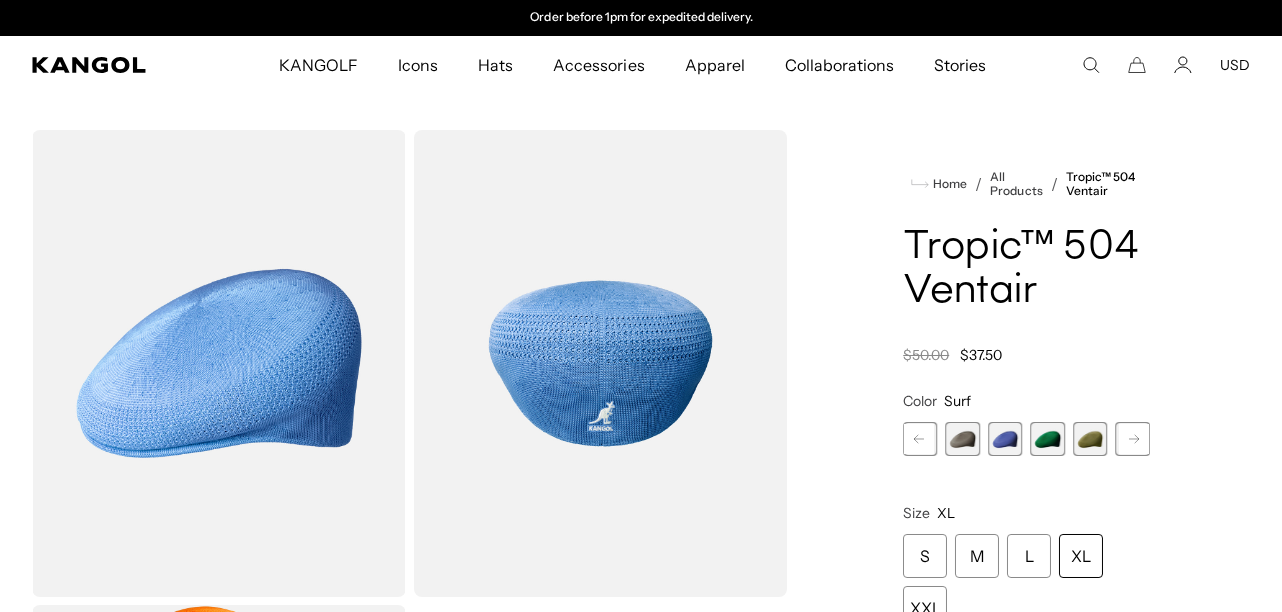 click 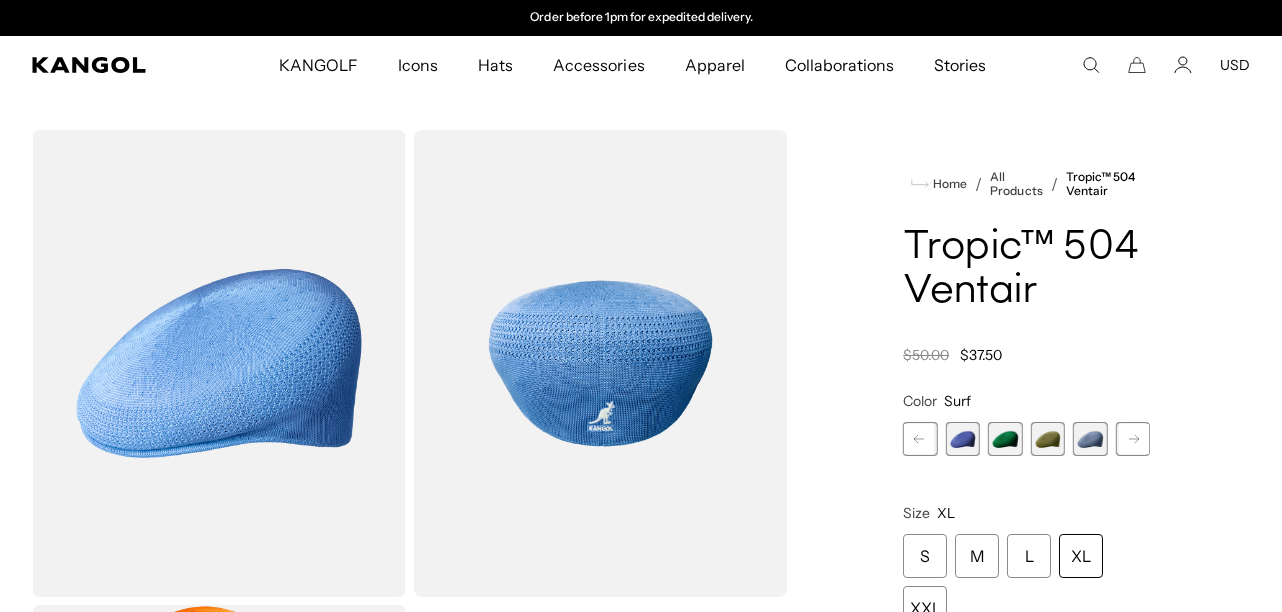 click 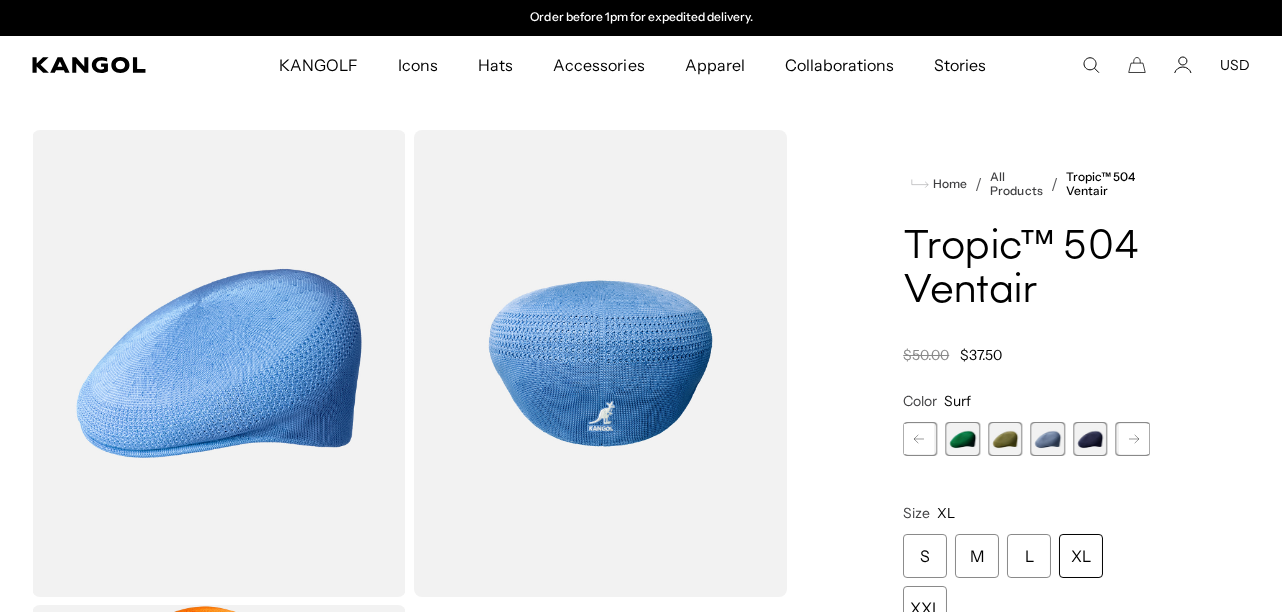 click 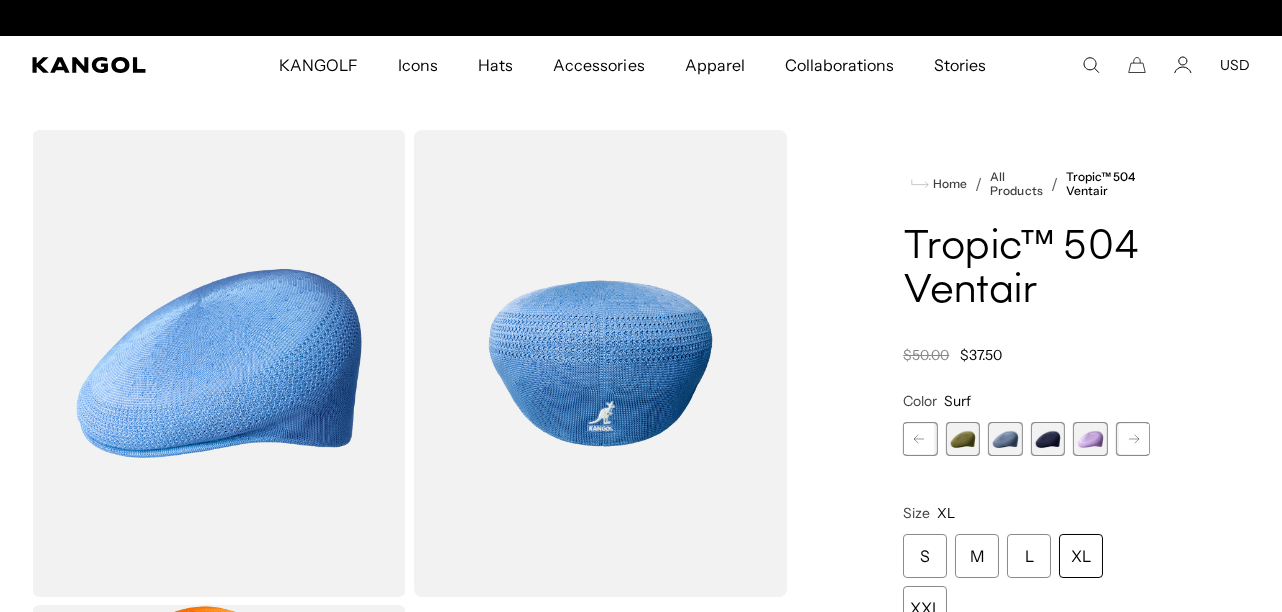 scroll, scrollTop: 0, scrollLeft: 0, axis: both 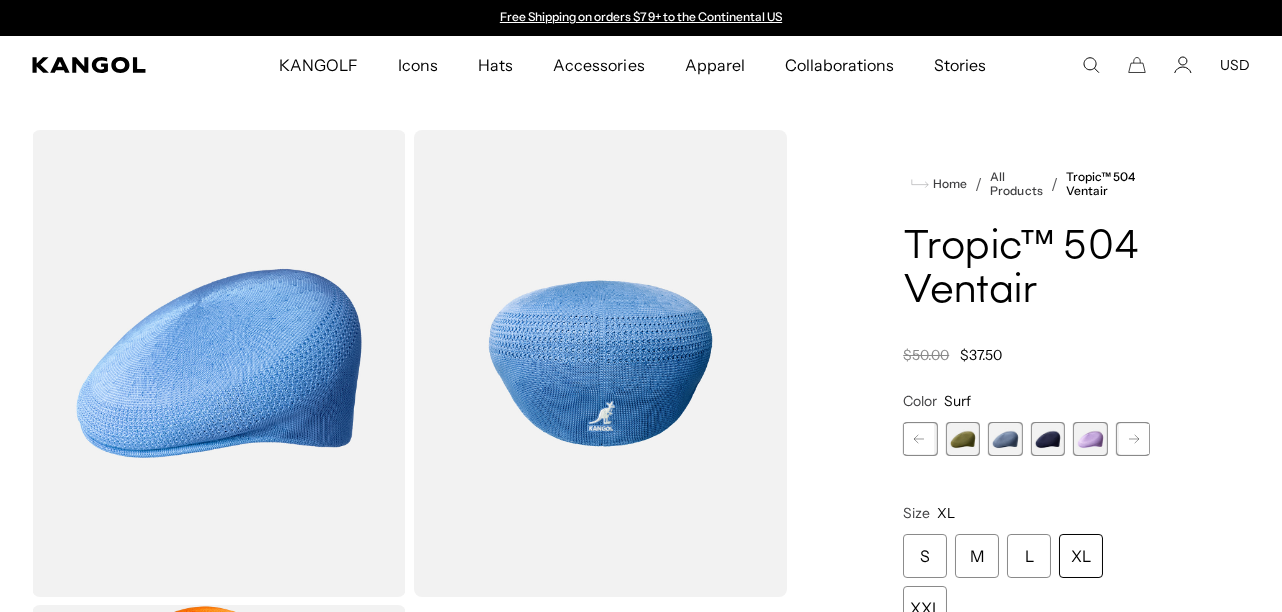click 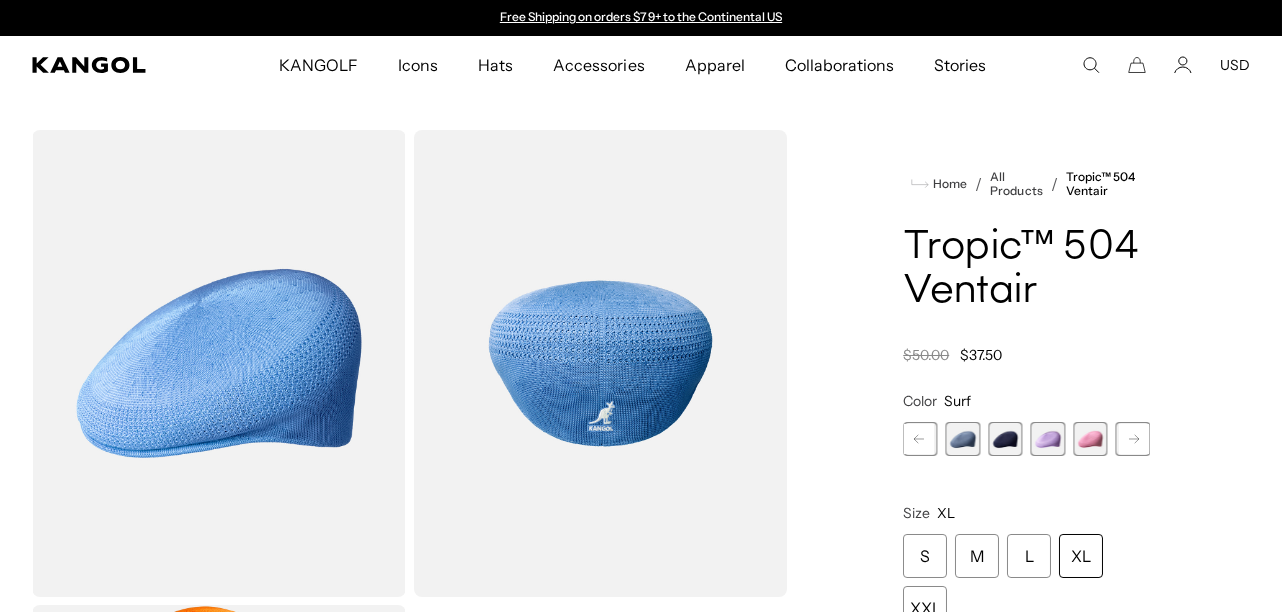 click 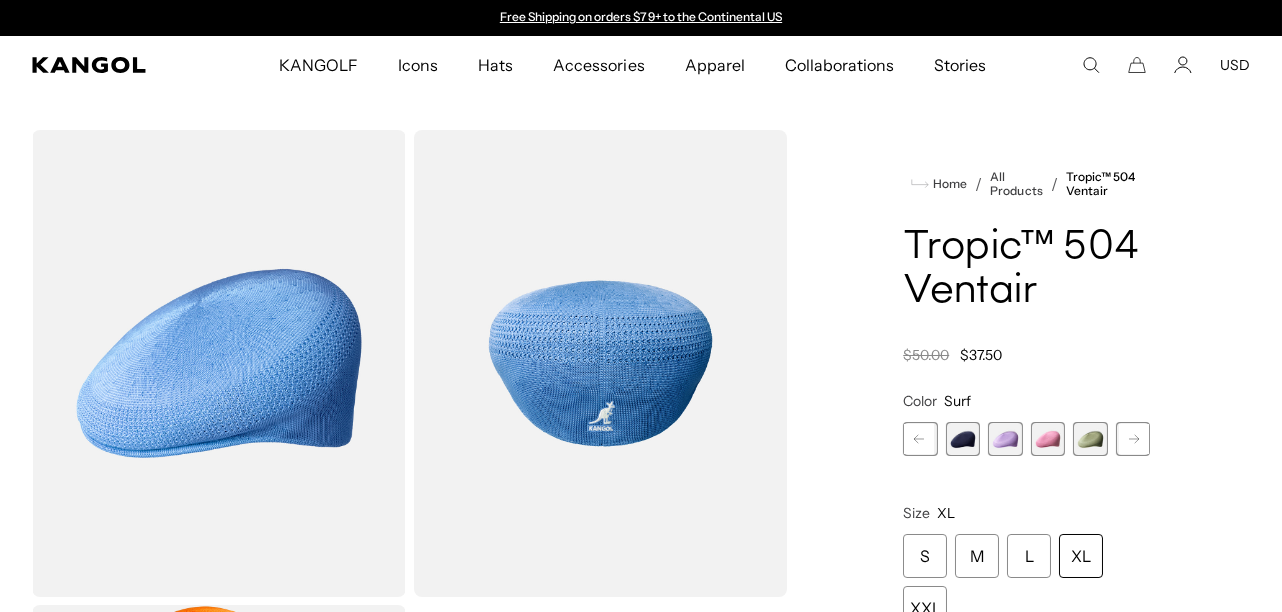 click 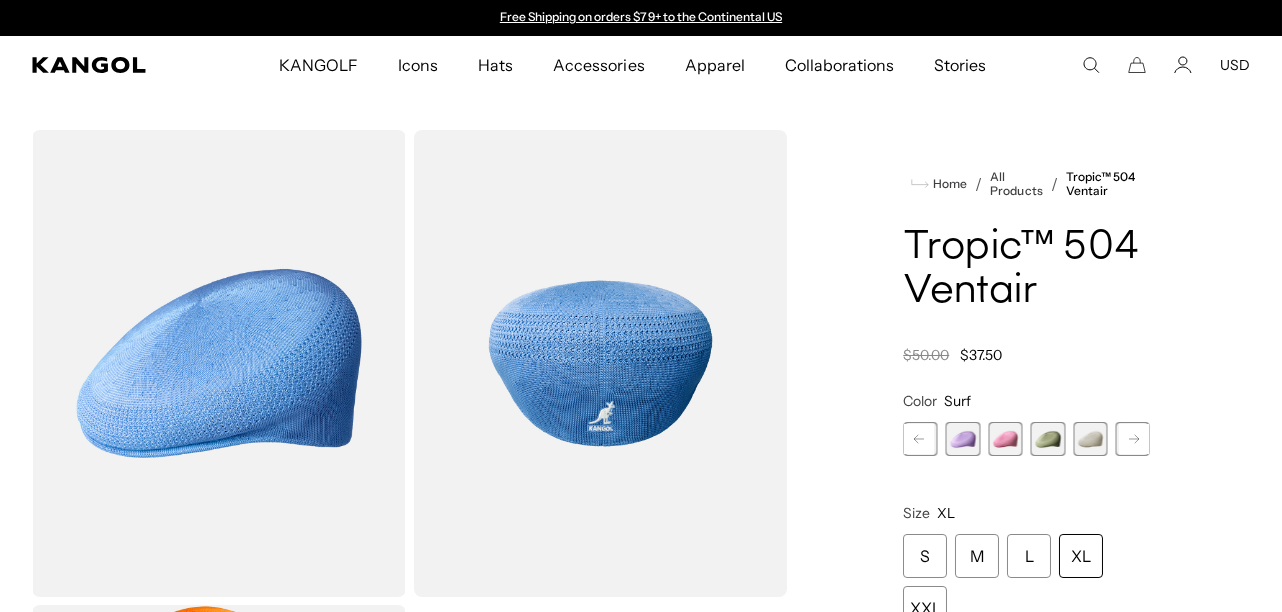 click 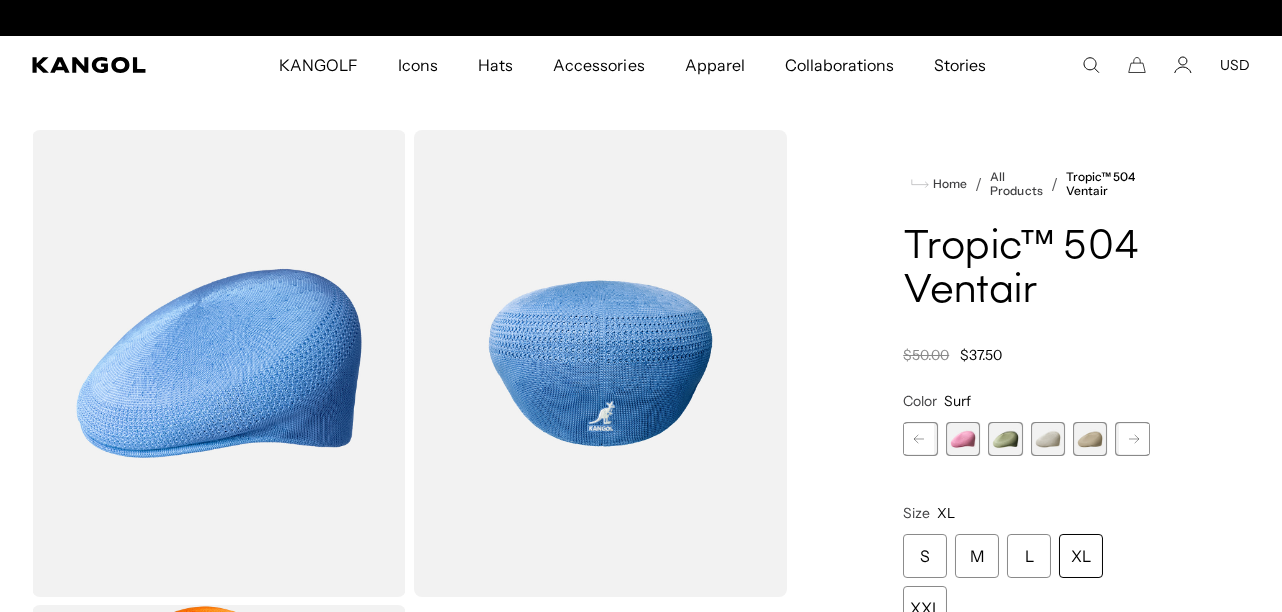 scroll, scrollTop: 0, scrollLeft: 0, axis: both 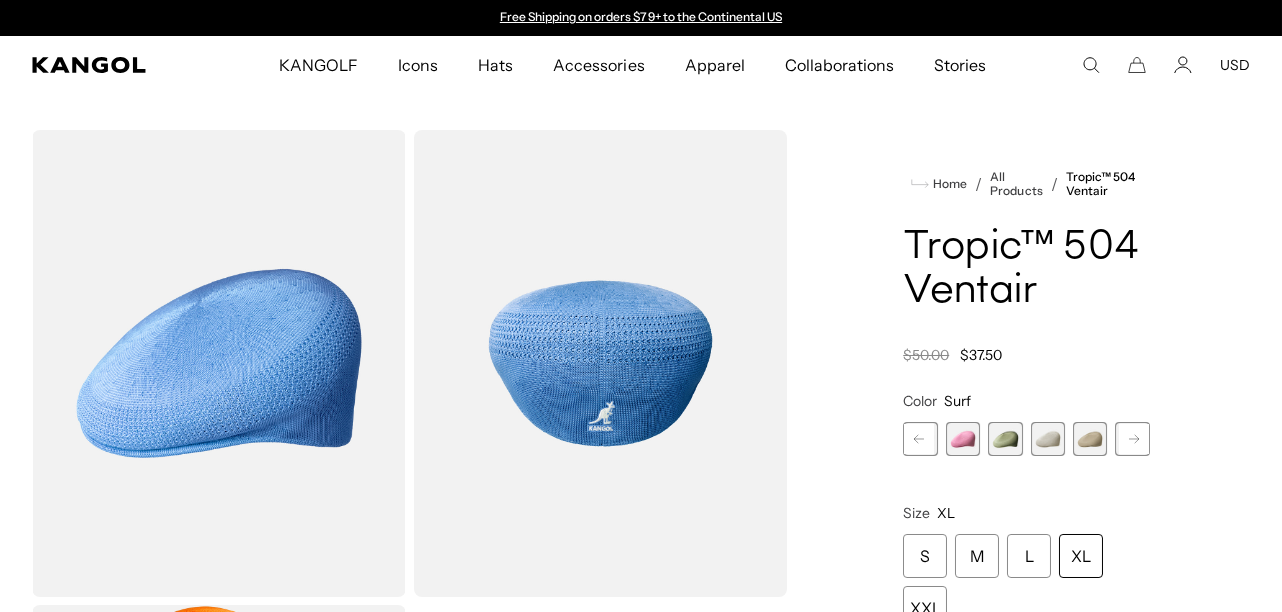 click at bounding box center (1048, 439) 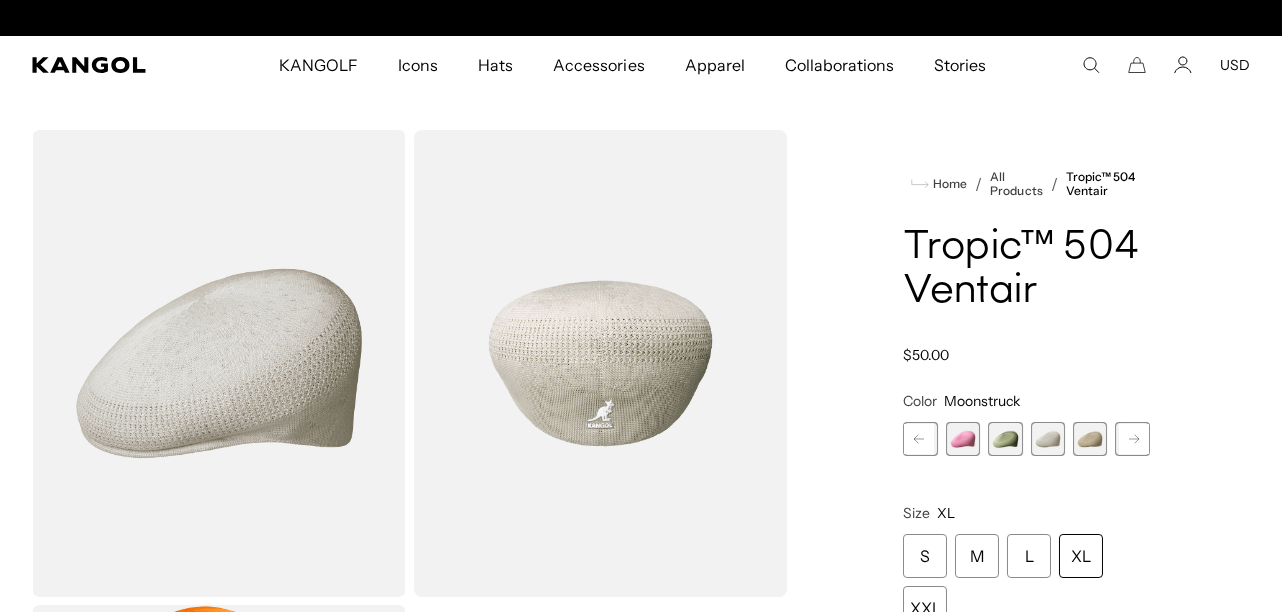 scroll, scrollTop: 0, scrollLeft: 0, axis: both 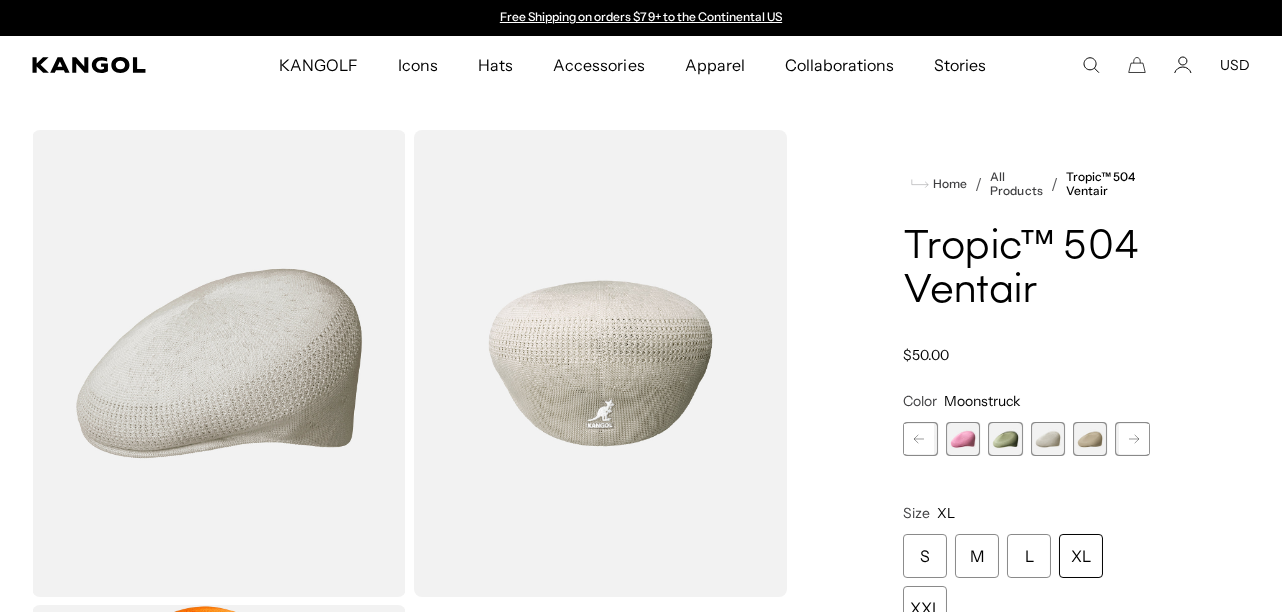 click 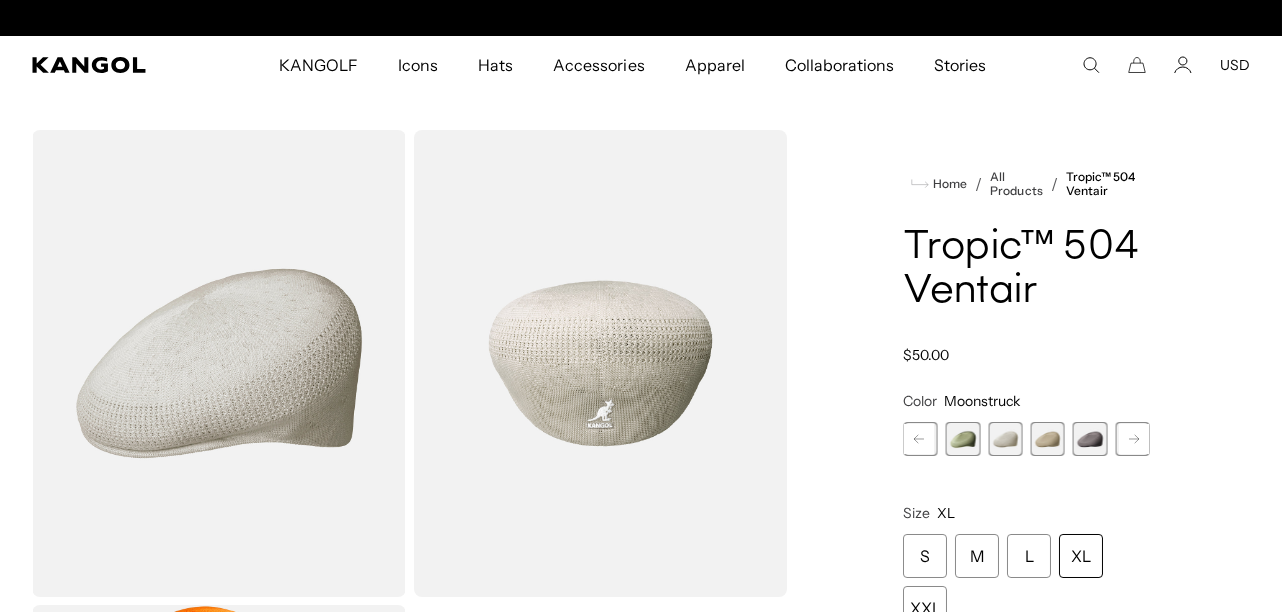 scroll, scrollTop: 0, scrollLeft: 411, axis: horizontal 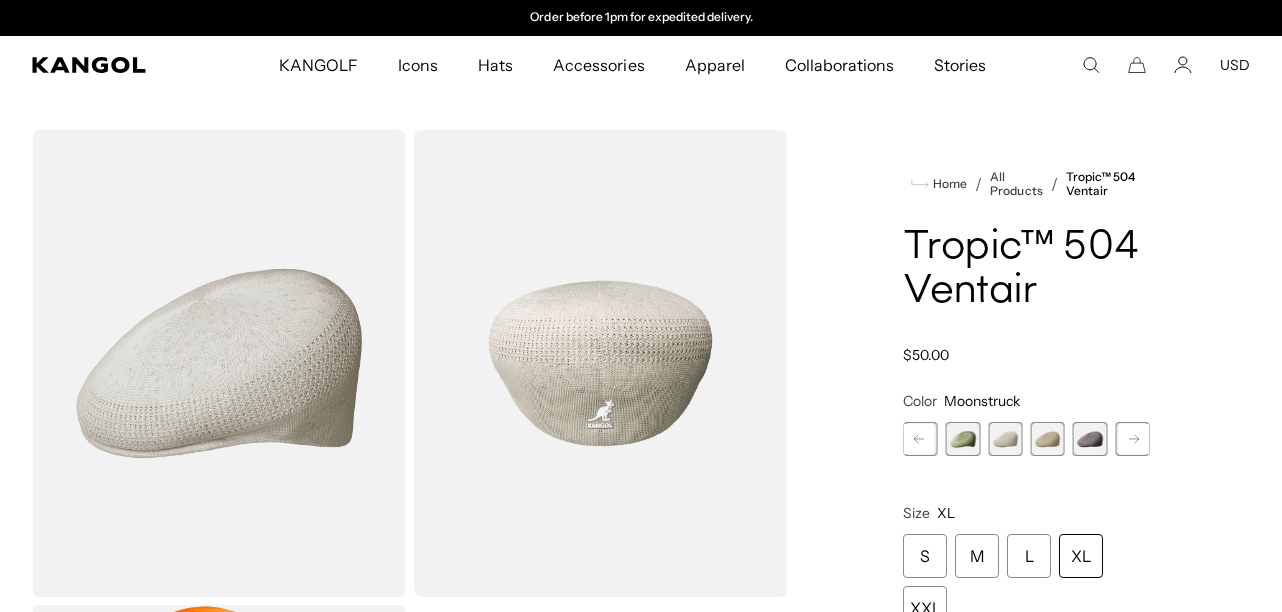 click 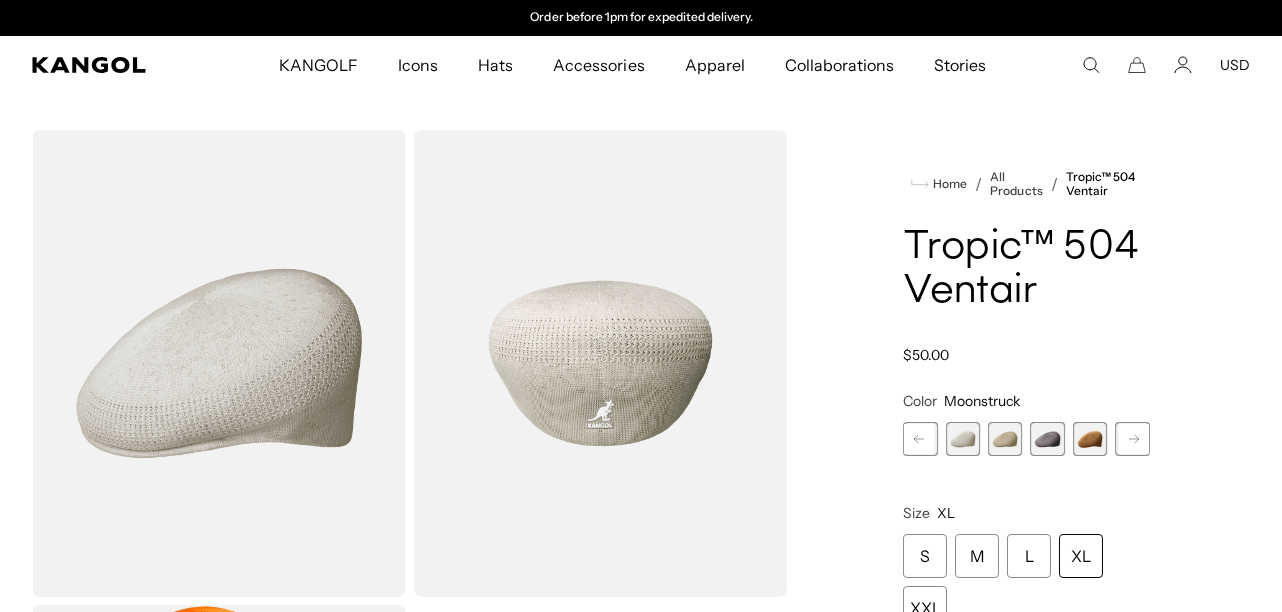 click 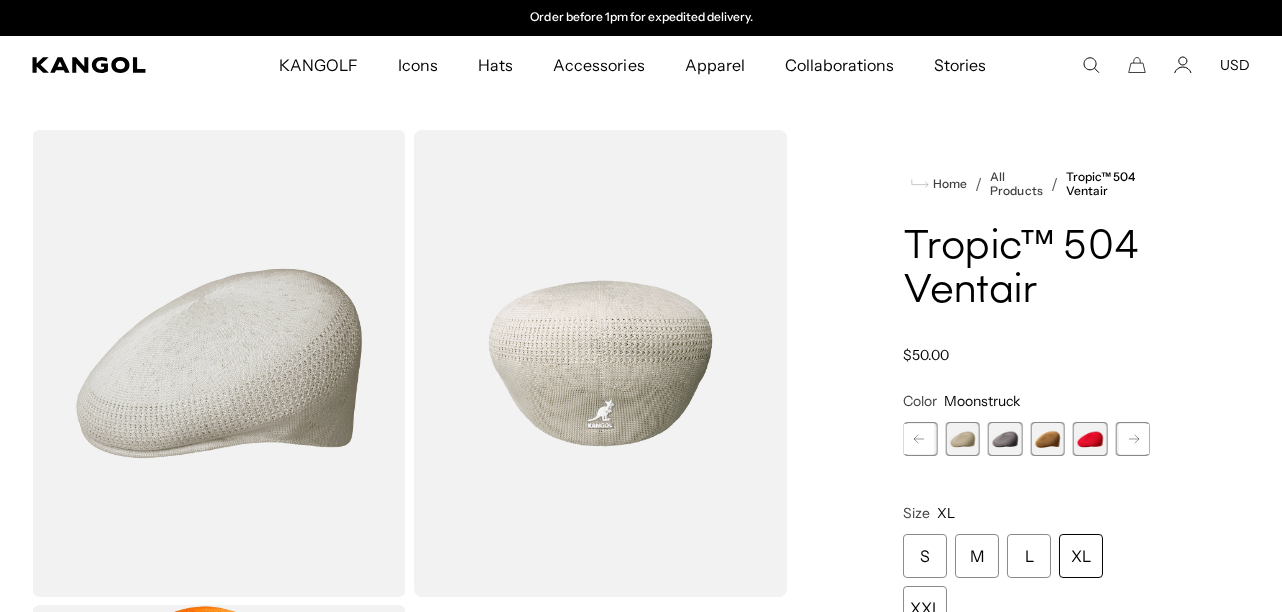 click 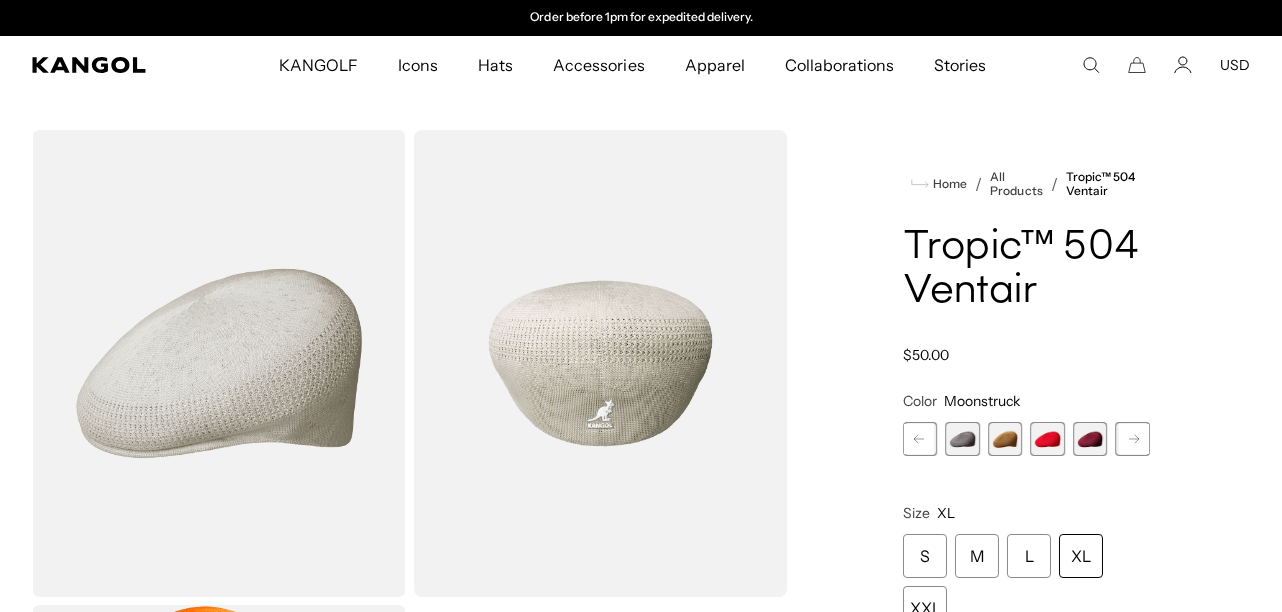 click 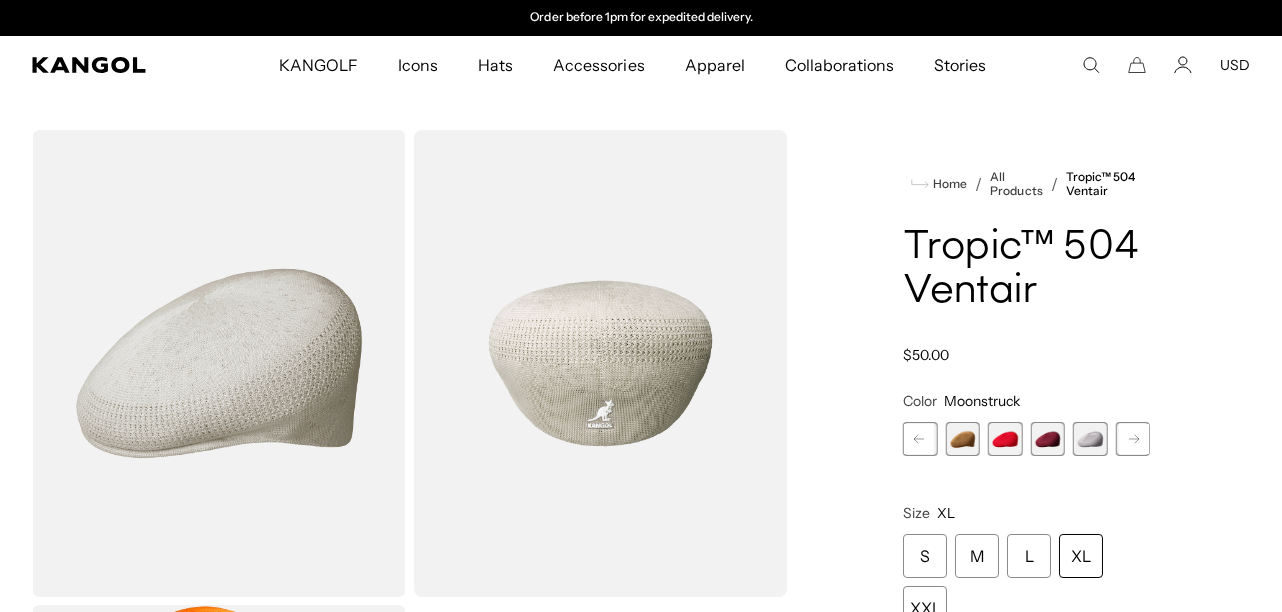 click 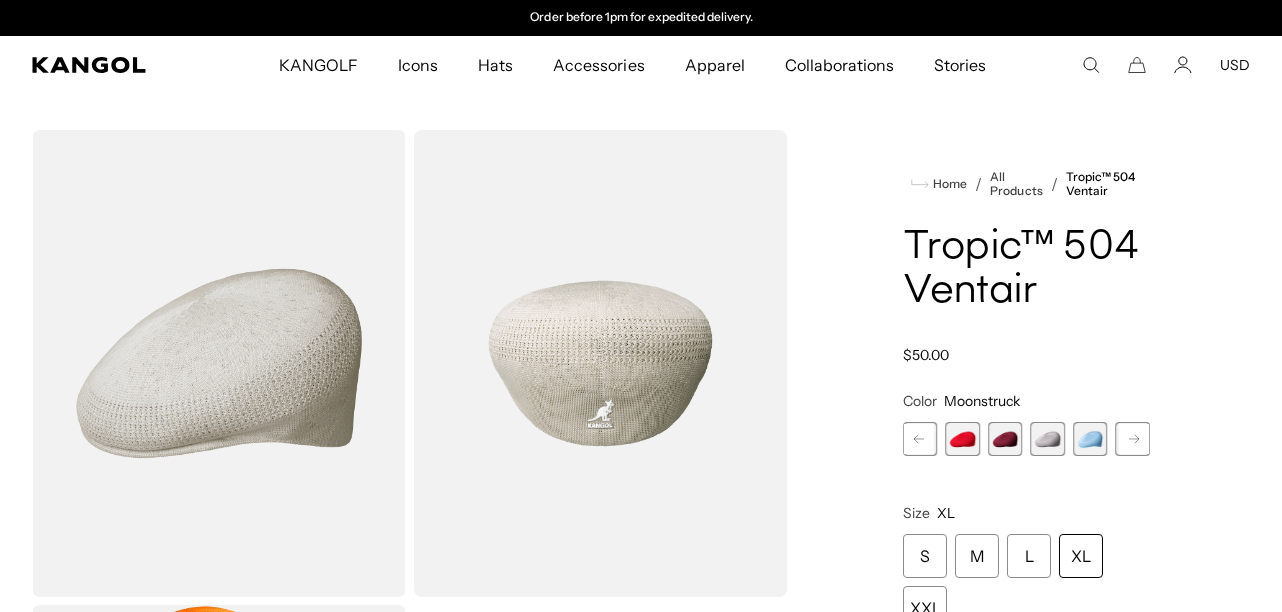 click 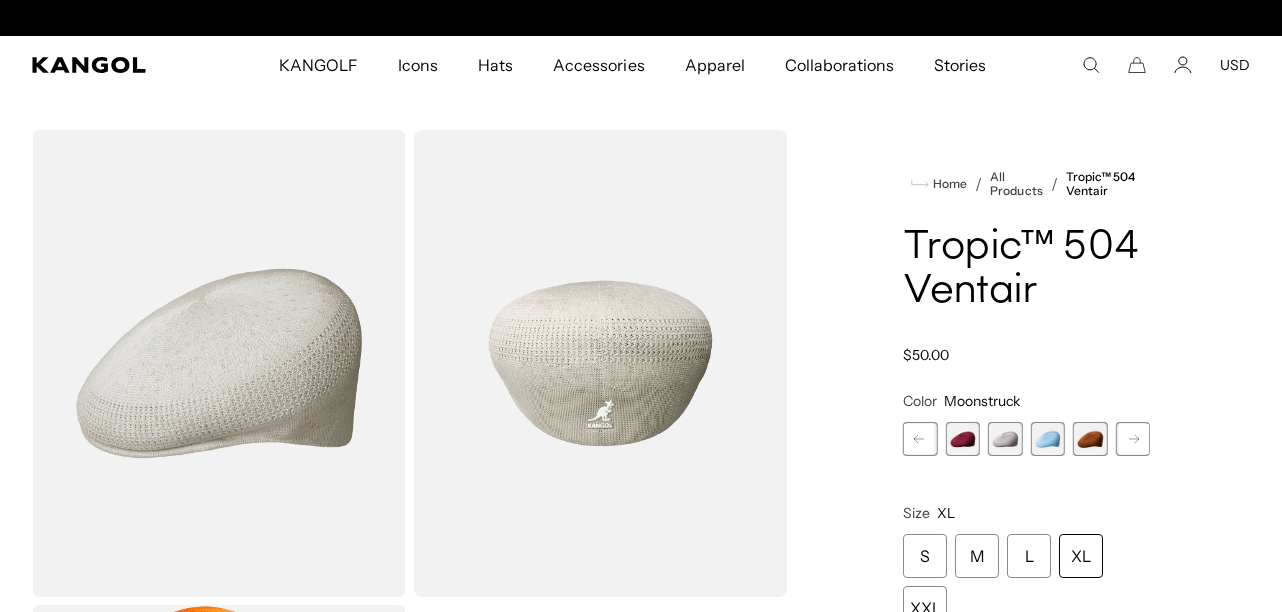 click at bounding box center (1005, 439) 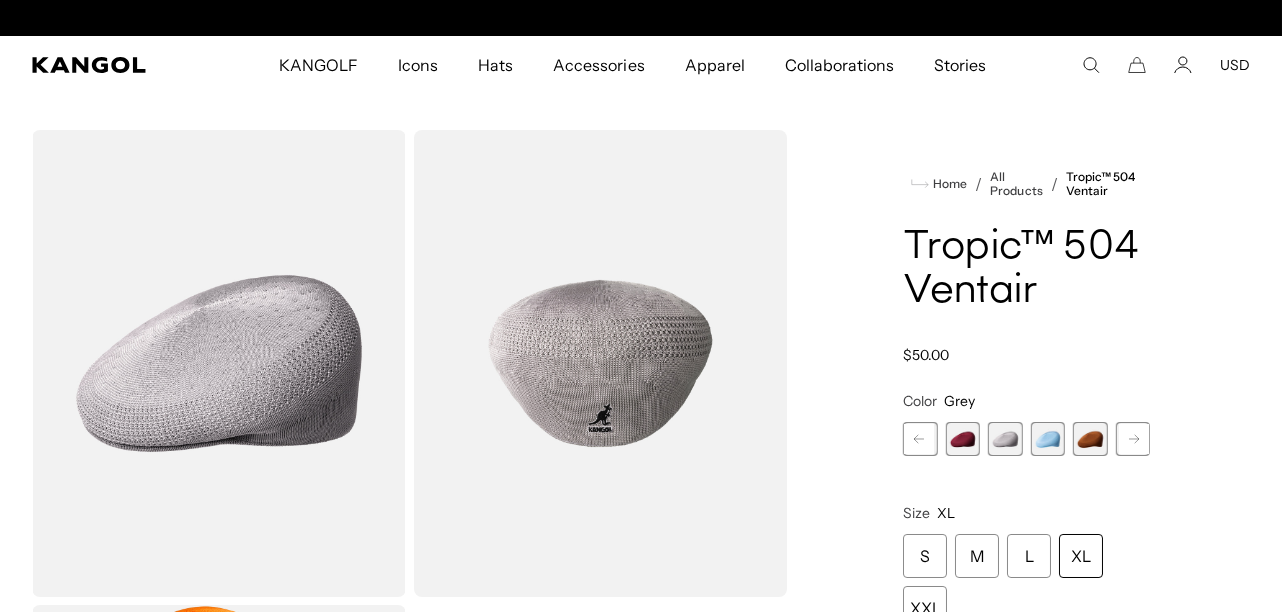 scroll, scrollTop: 0, scrollLeft: 0, axis: both 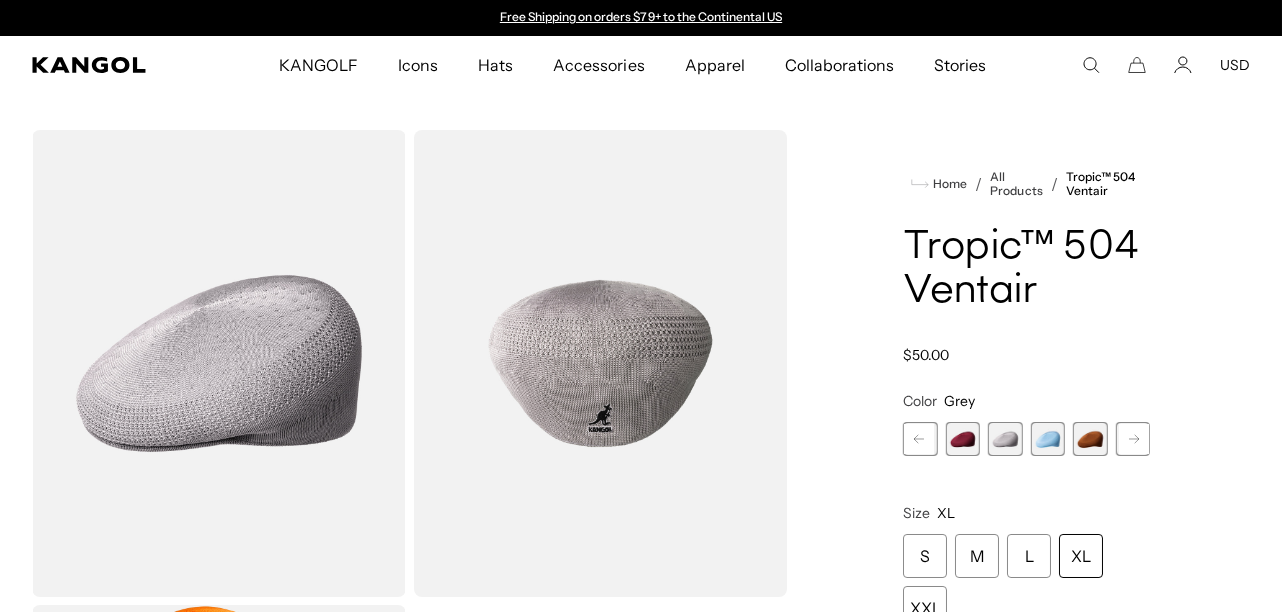 click 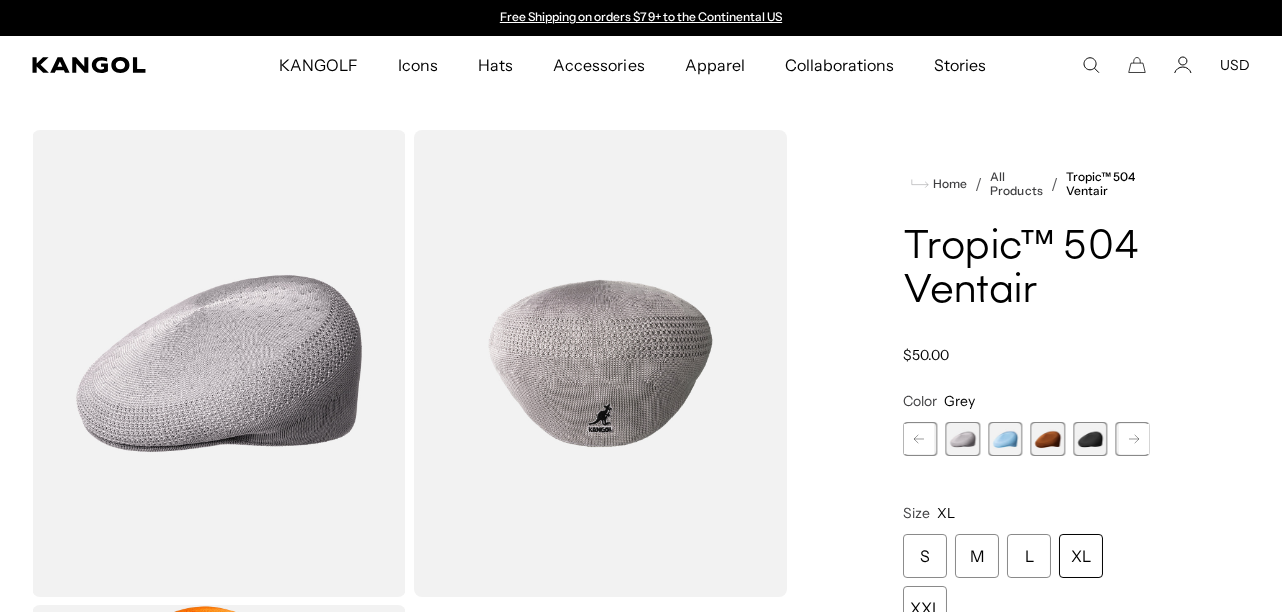 click 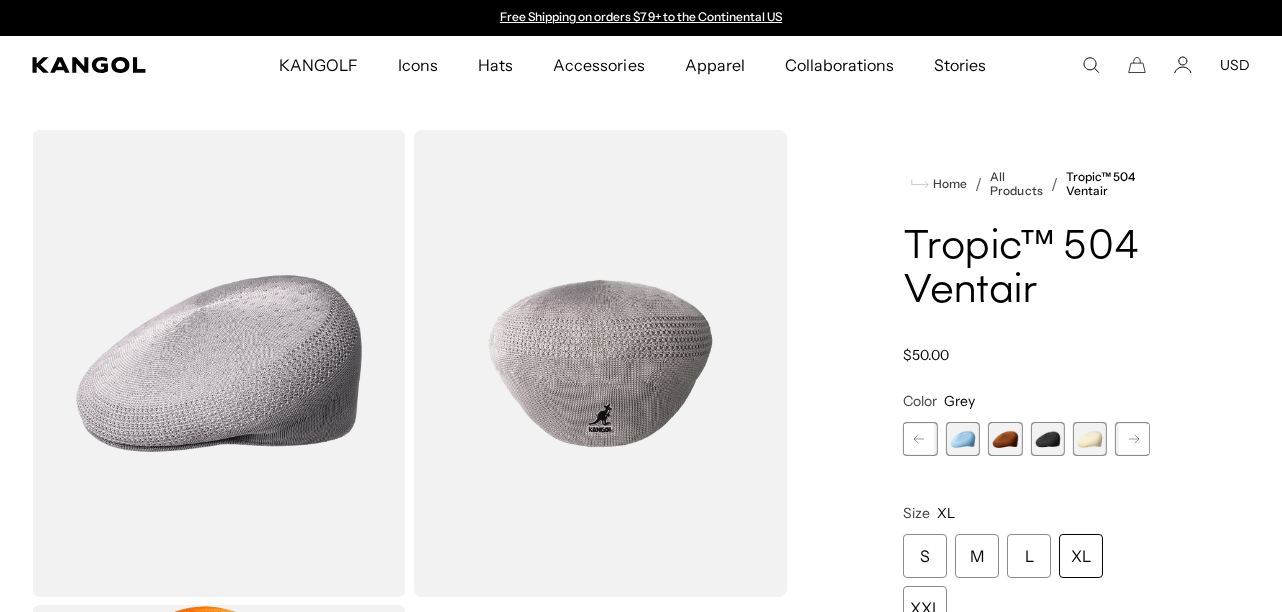 click 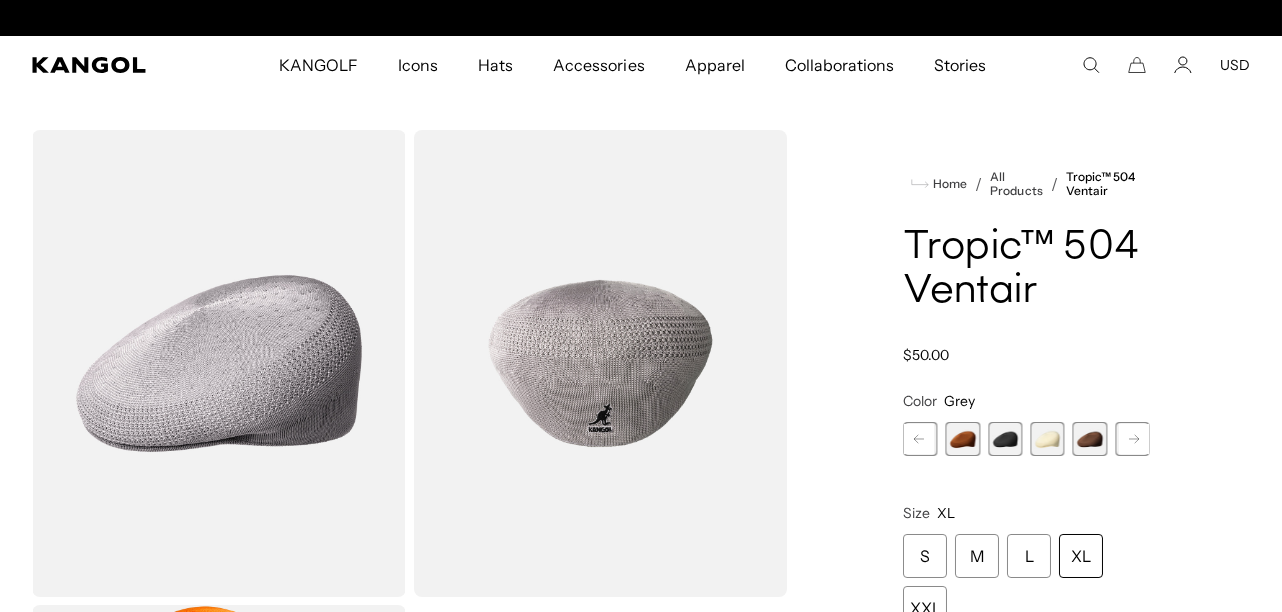 click at bounding box center [1047, 439] 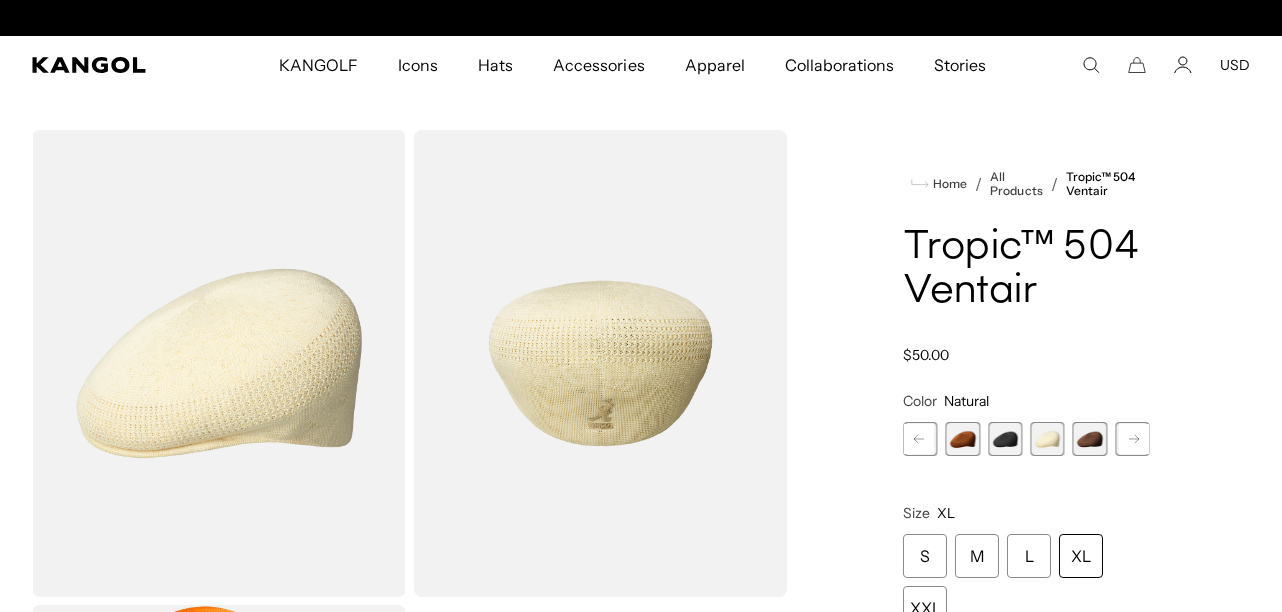 scroll, scrollTop: 0, scrollLeft: 0, axis: both 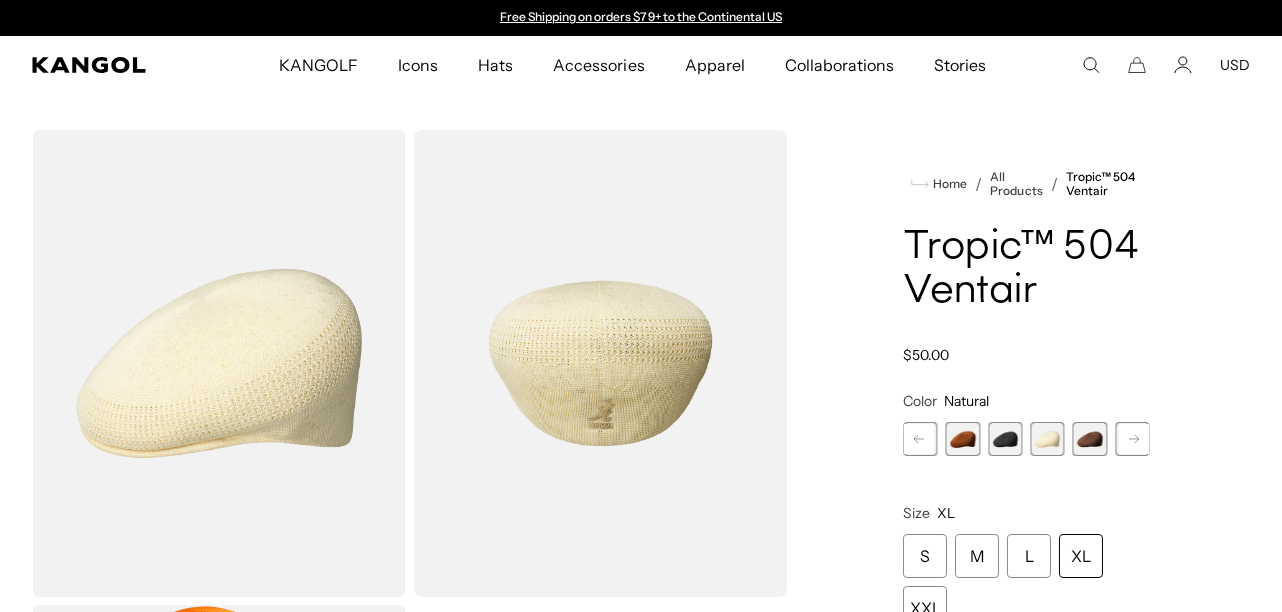 click 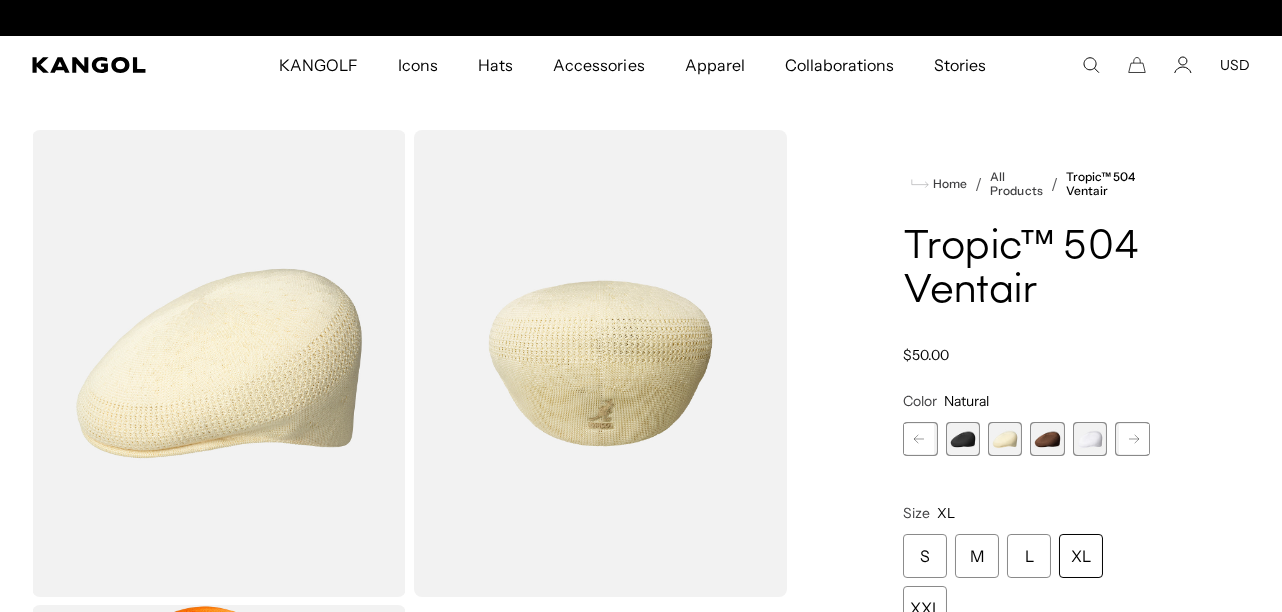 scroll, scrollTop: 0, scrollLeft: 411, axis: horizontal 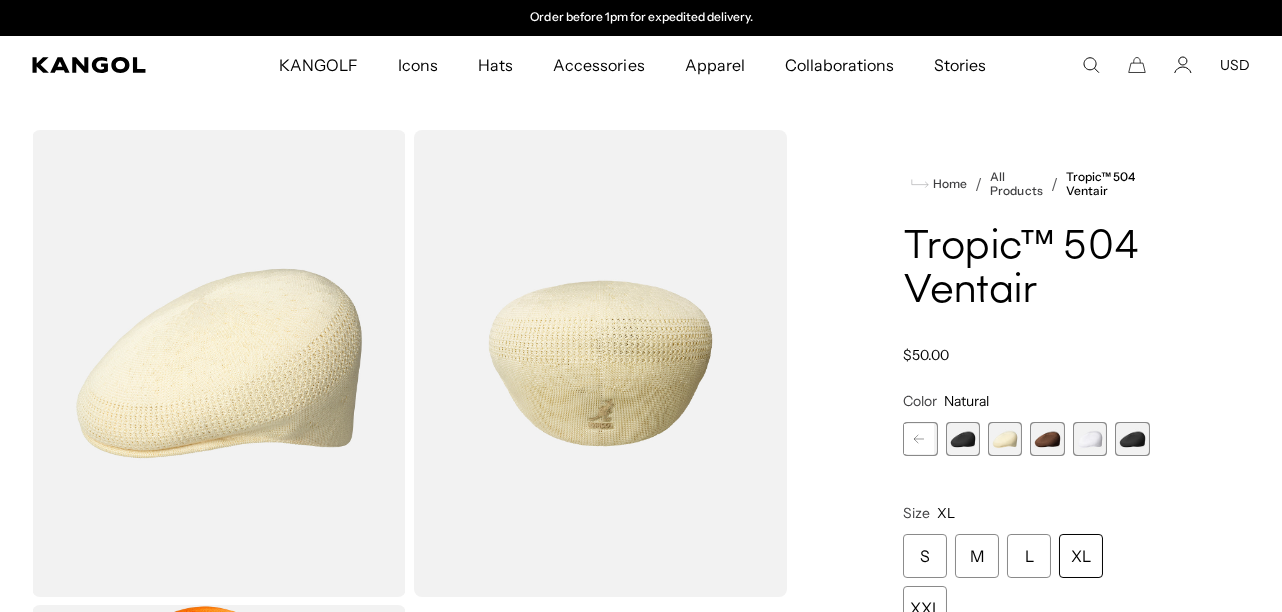click at bounding box center (1132, 439) 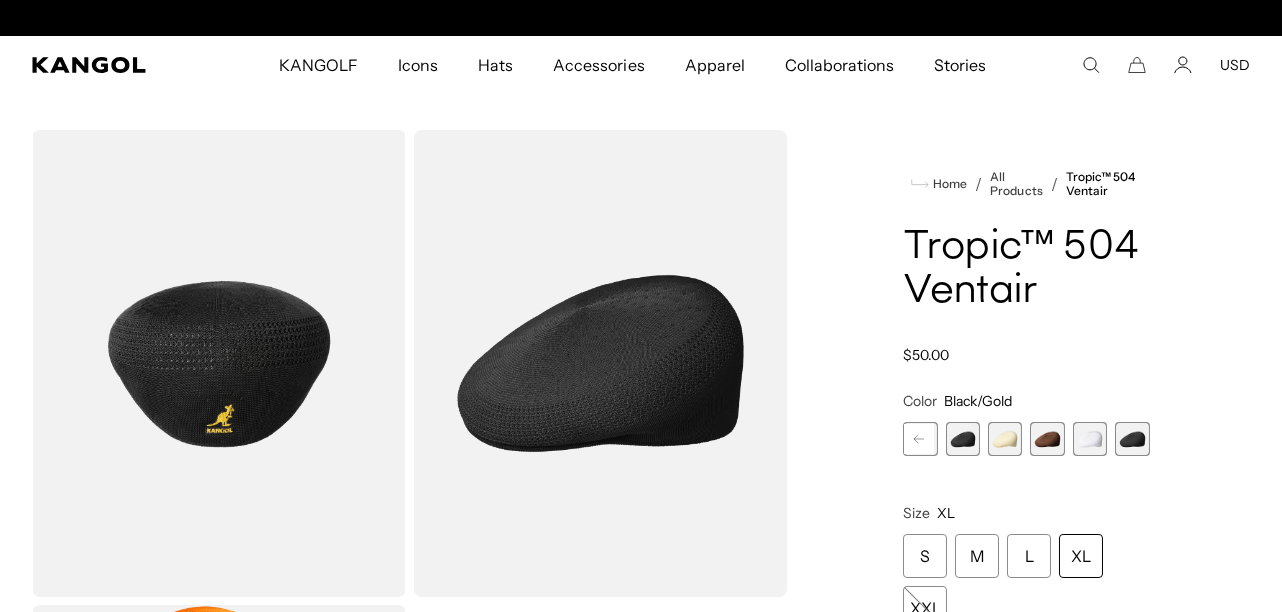 scroll, scrollTop: 0, scrollLeft: 0, axis: both 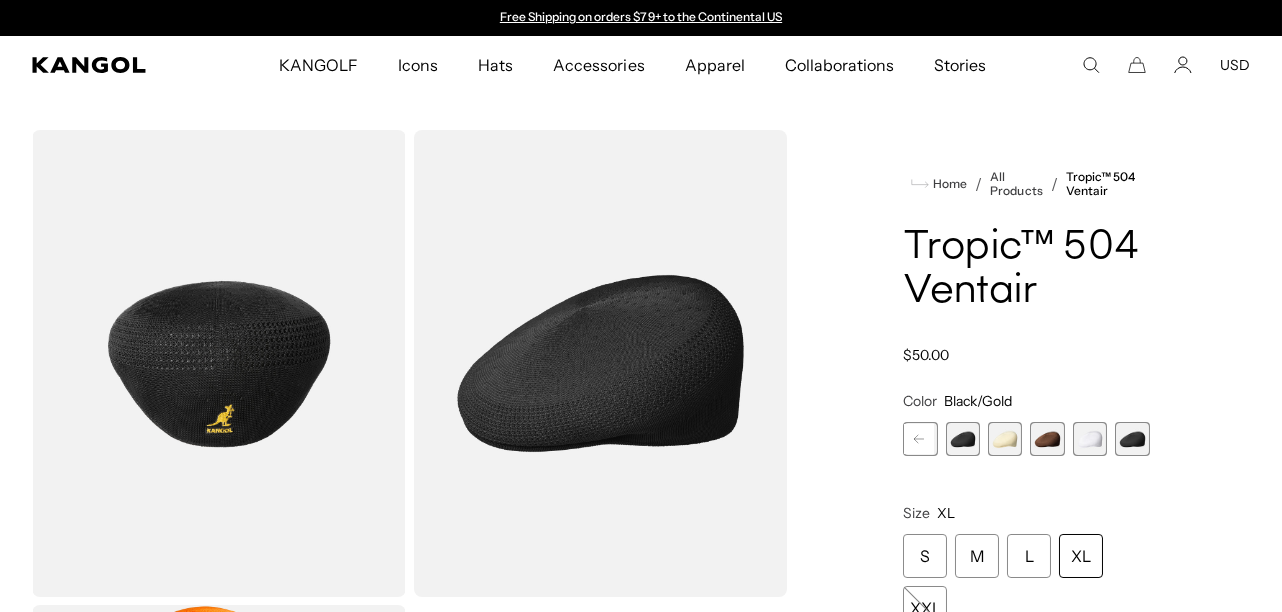 click at bounding box center [1090, 439] 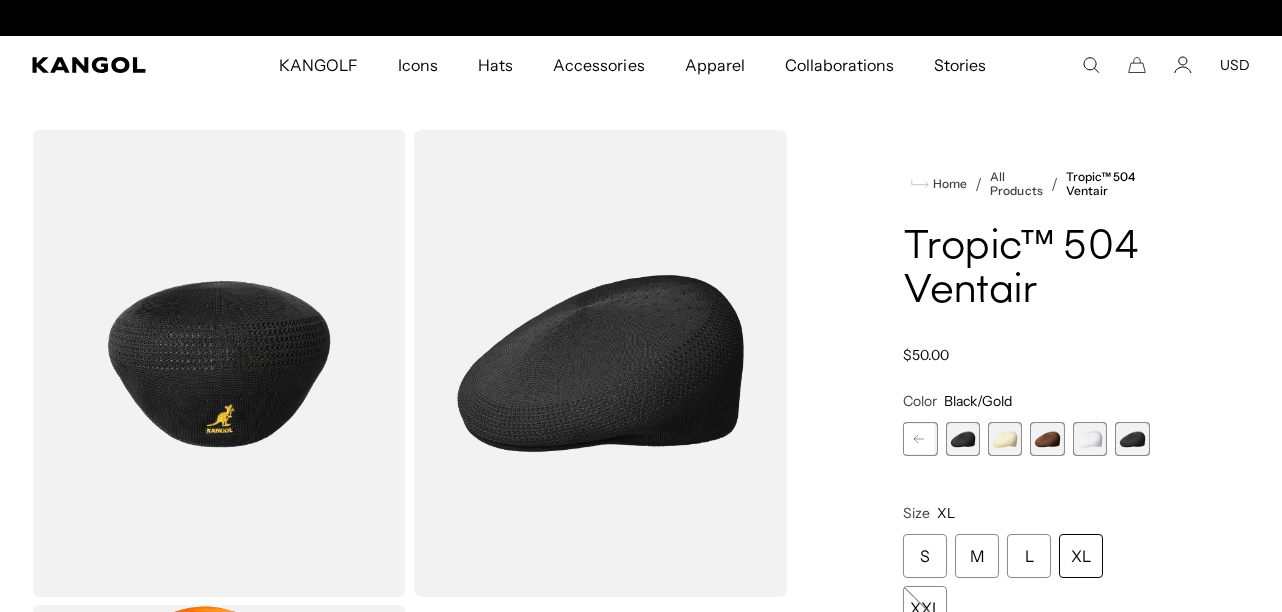 scroll, scrollTop: 0, scrollLeft: 411, axis: horizontal 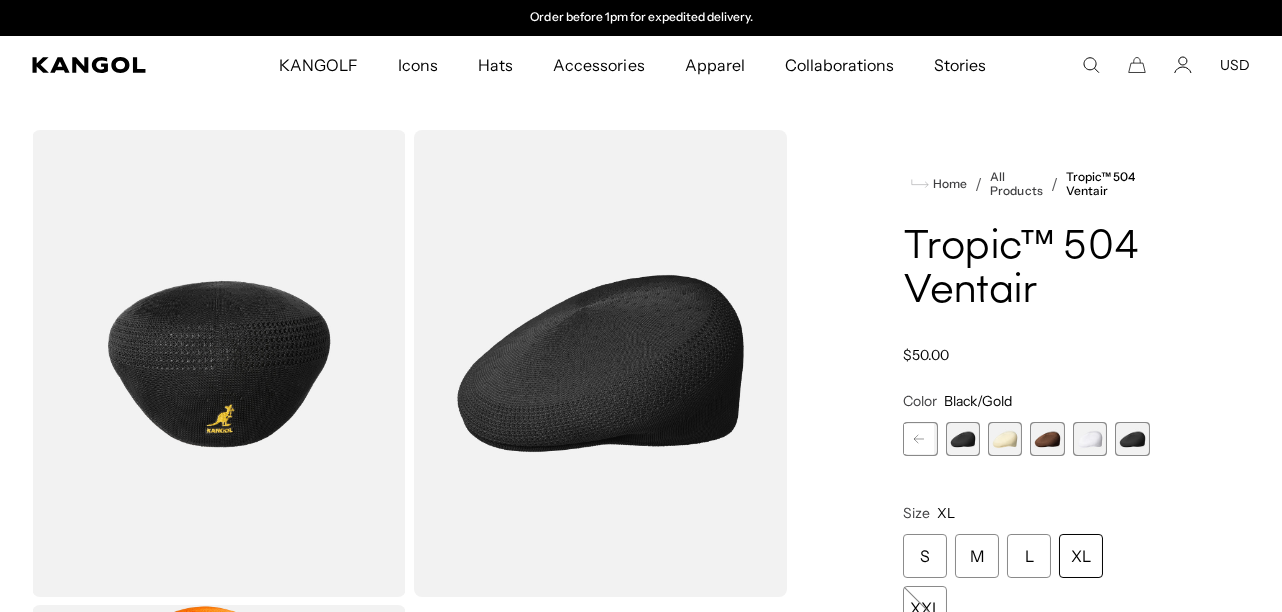 click at bounding box center (1090, 439) 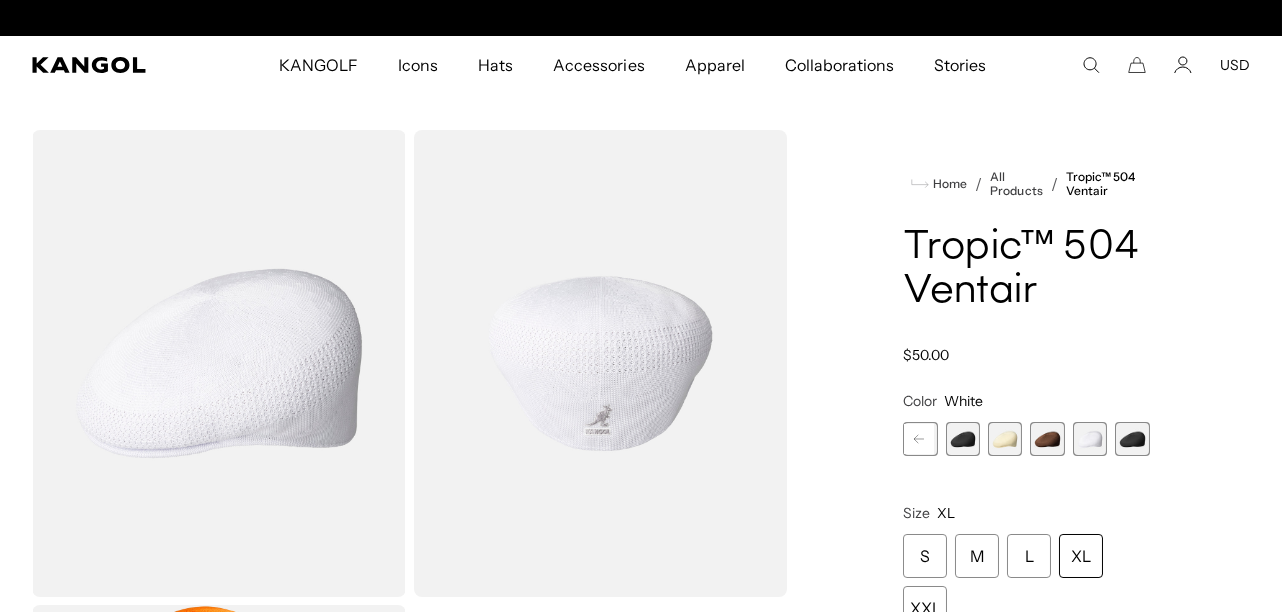 scroll, scrollTop: 0, scrollLeft: 0, axis: both 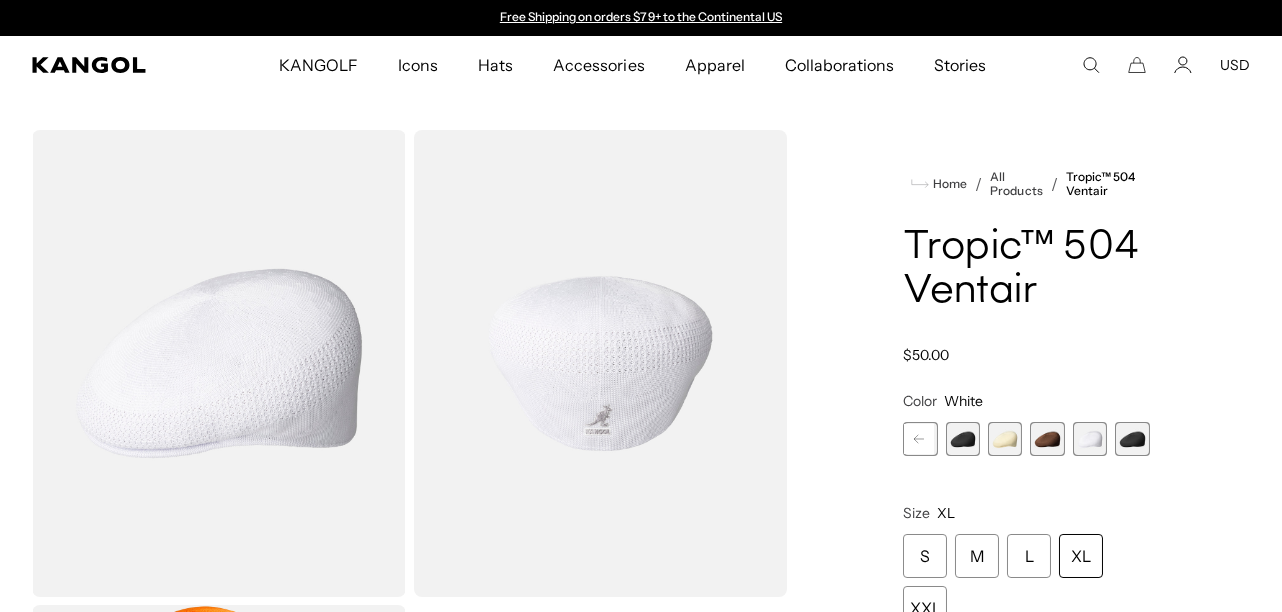 click on "XL" at bounding box center [1081, 556] 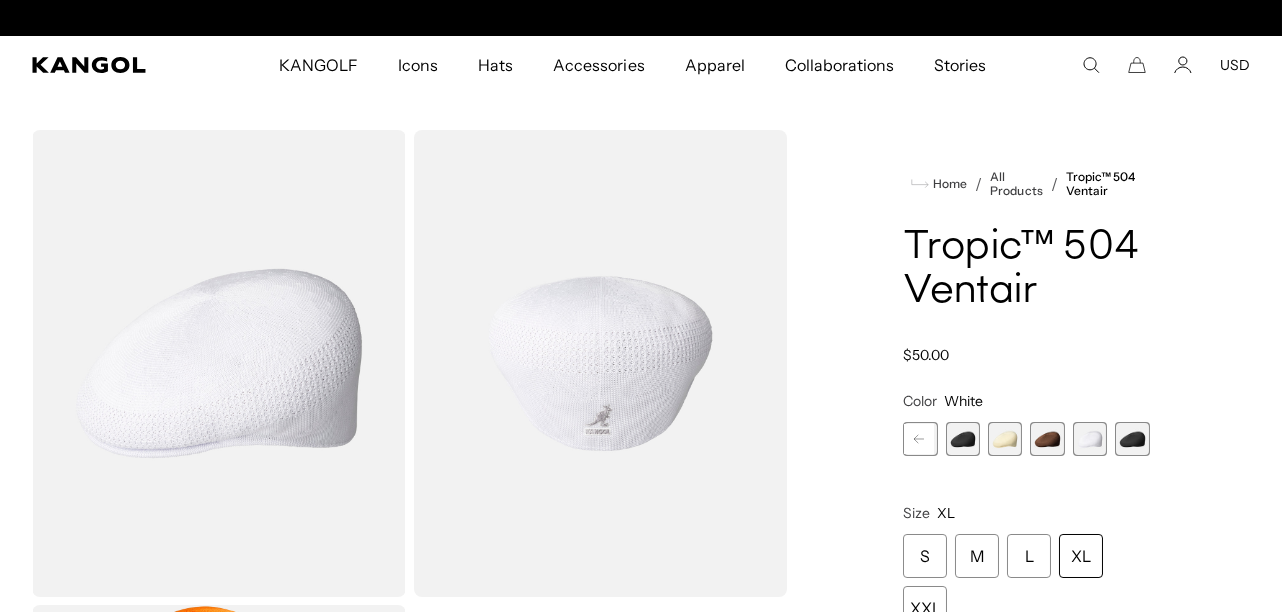 scroll, scrollTop: 0, scrollLeft: 411, axis: horizontal 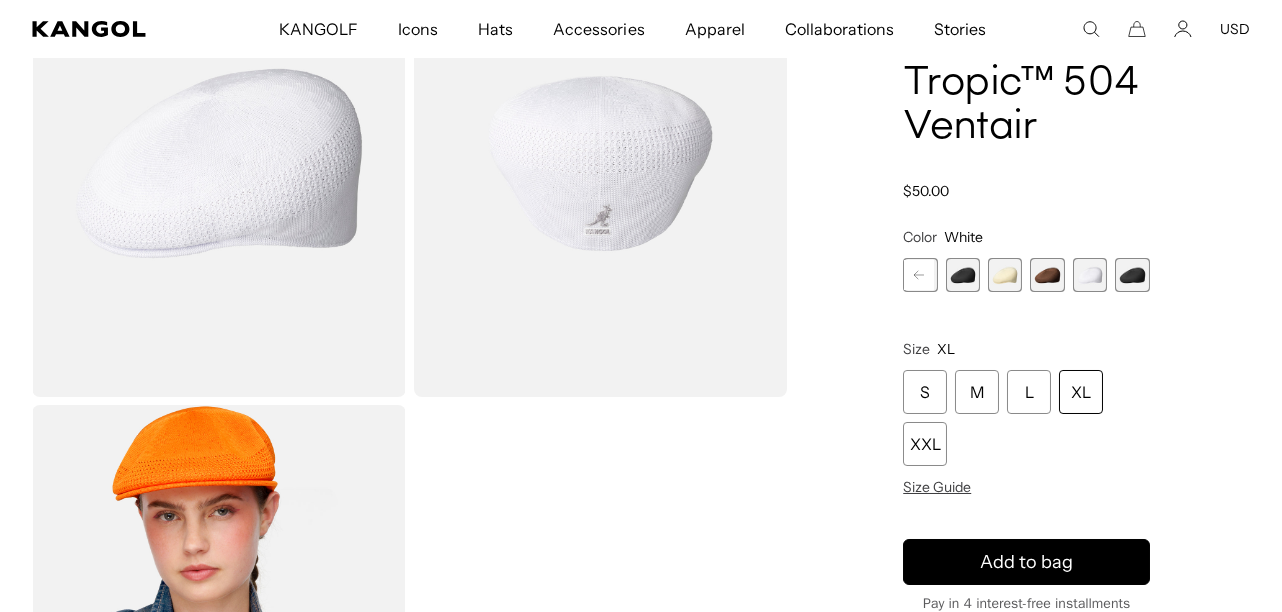 click on "XL" at bounding box center (1081, 392) 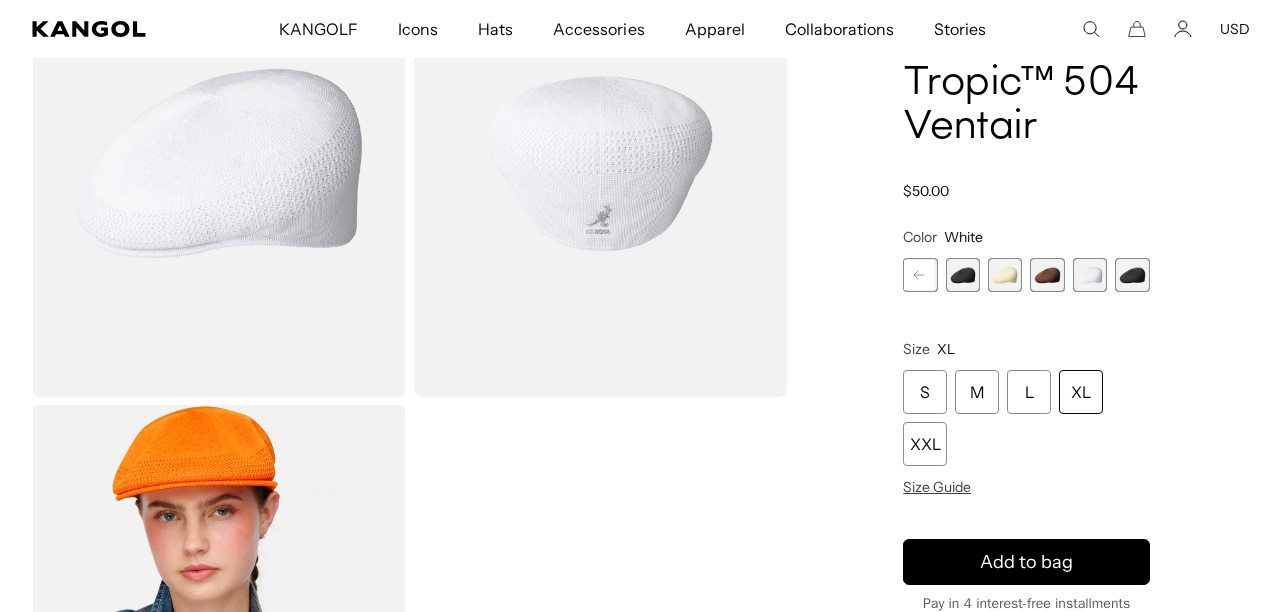 scroll, scrollTop: 0, scrollLeft: 411, axis: horizontal 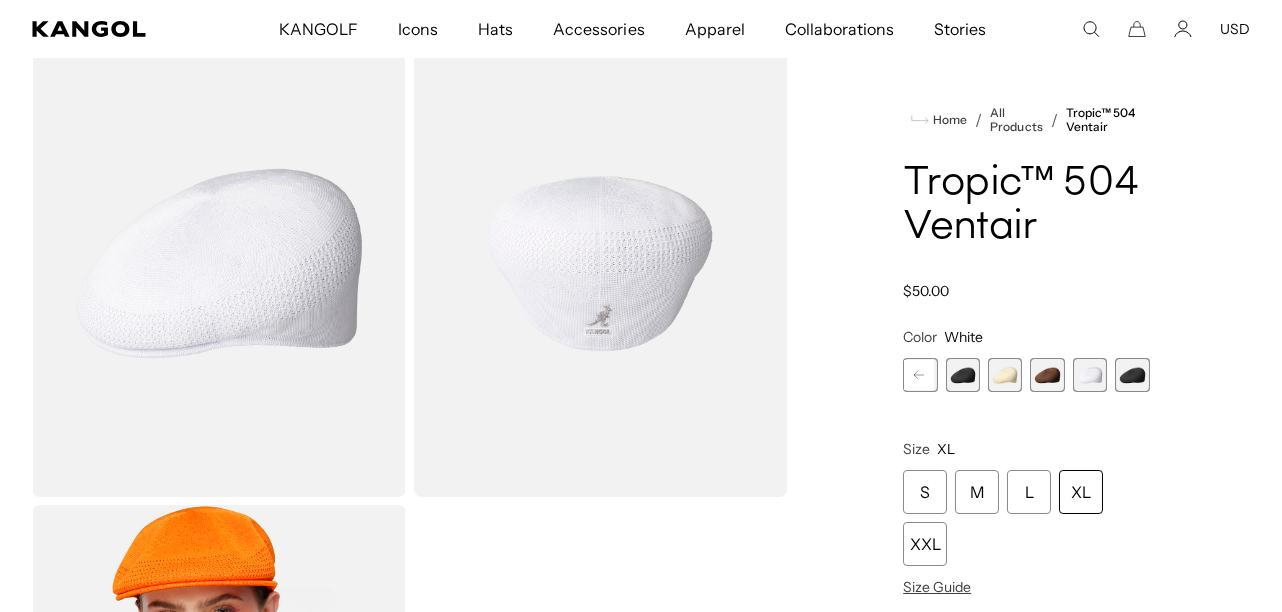 click on "XL" at bounding box center (1081, 492) 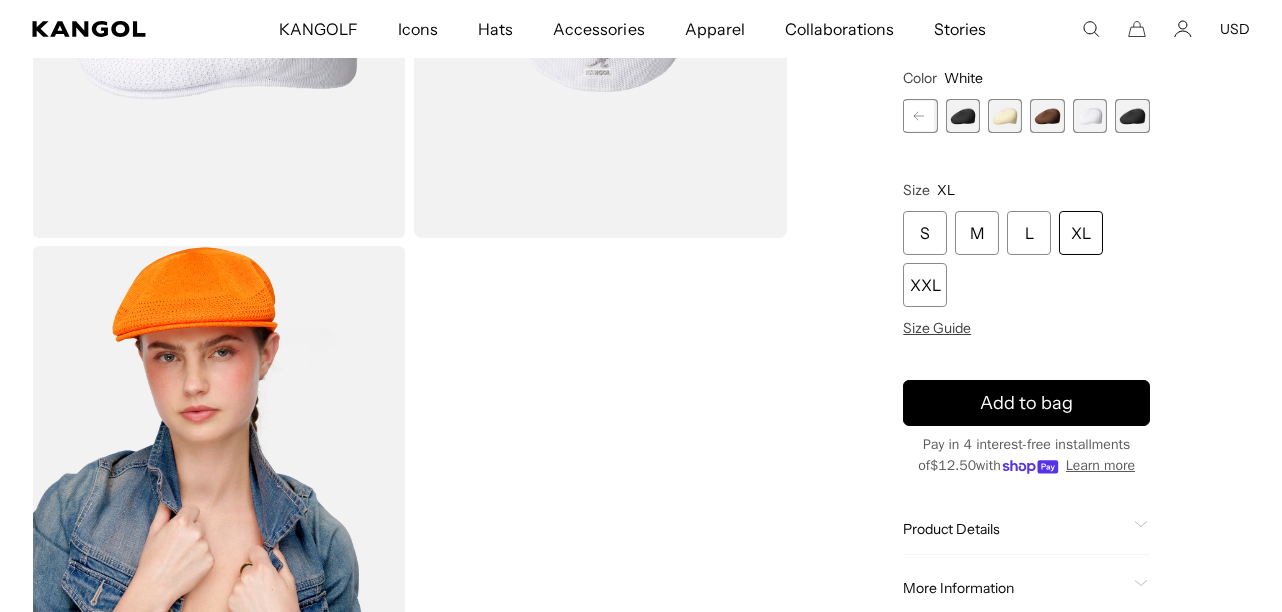 scroll, scrollTop: 400, scrollLeft: 0, axis: vertical 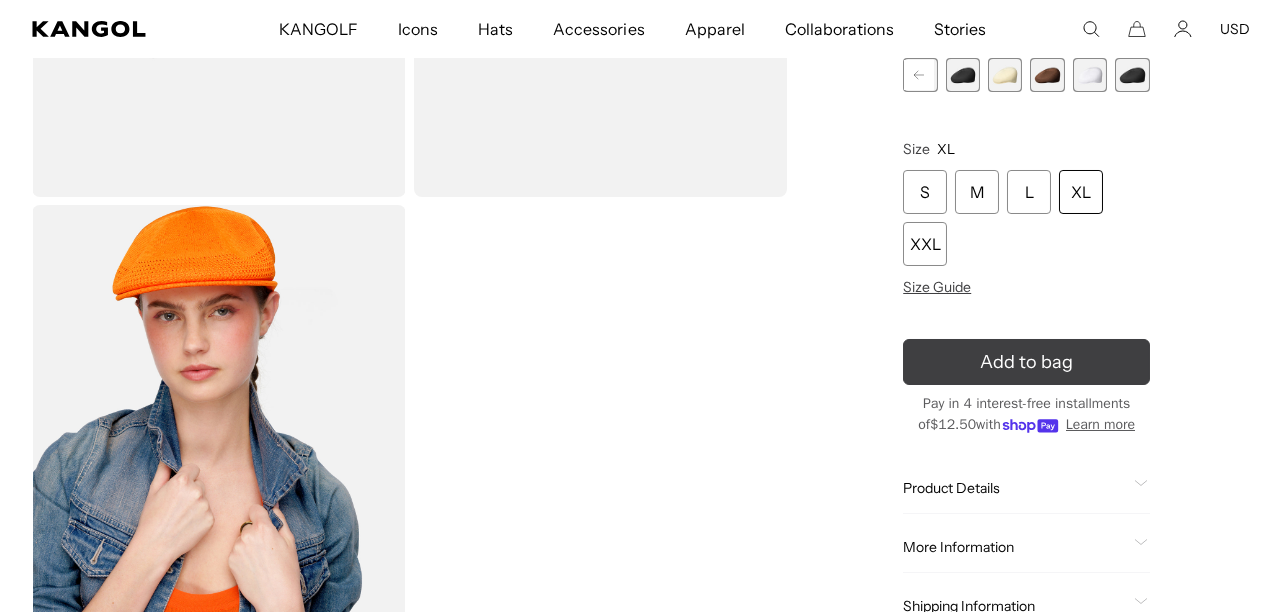 click 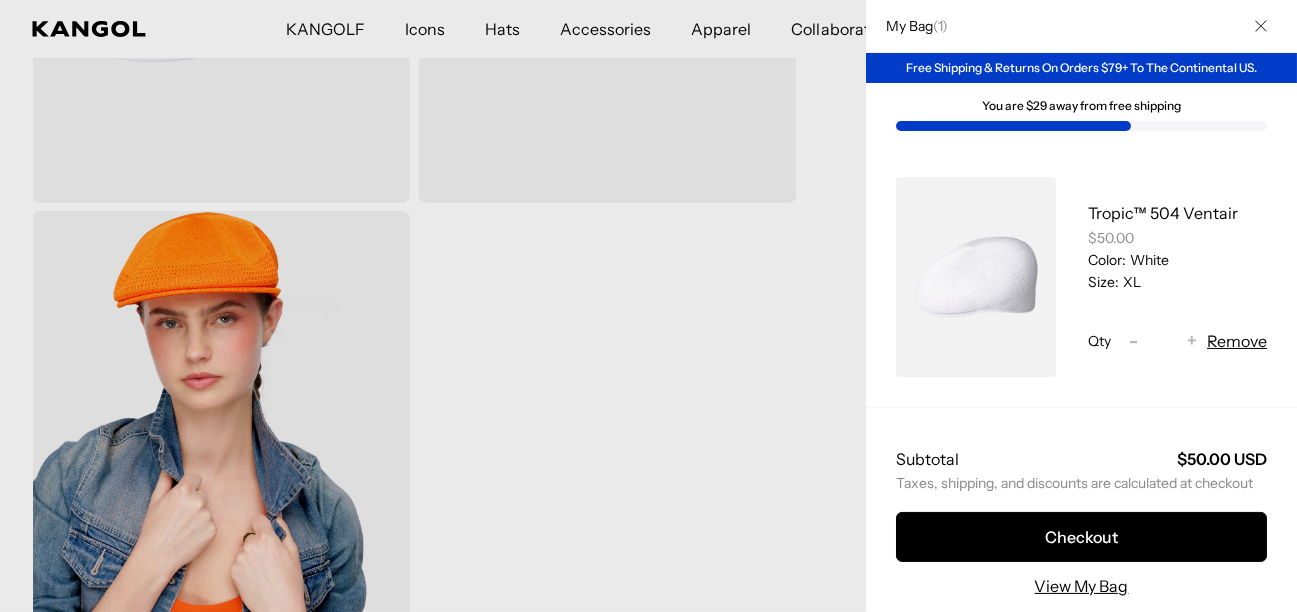 scroll, scrollTop: 0, scrollLeft: 411, axis: horizontal 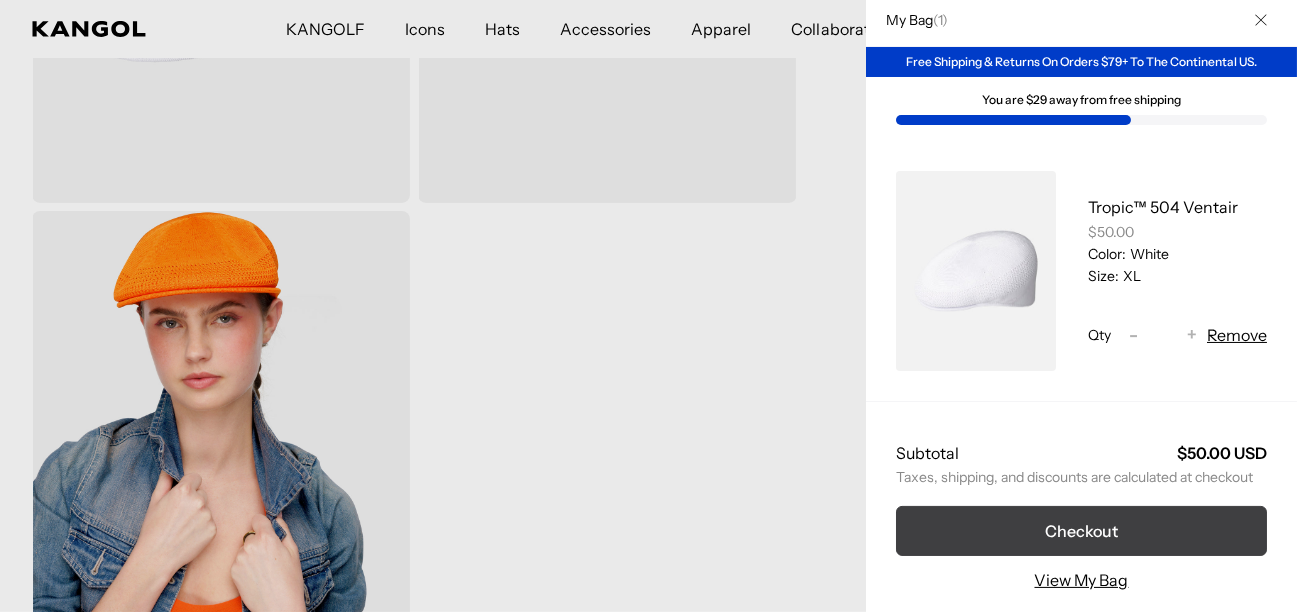 click on "Checkout" at bounding box center [1081, 531] 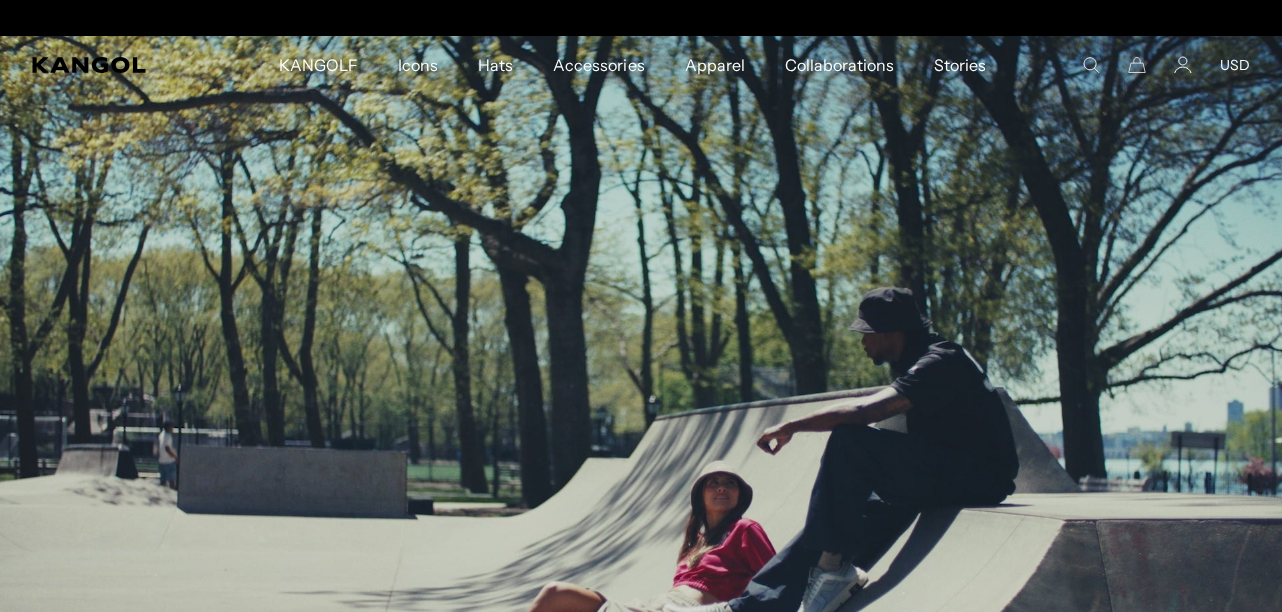 scroll, scrollTop: 0, scrollLeft: 0, axis: both 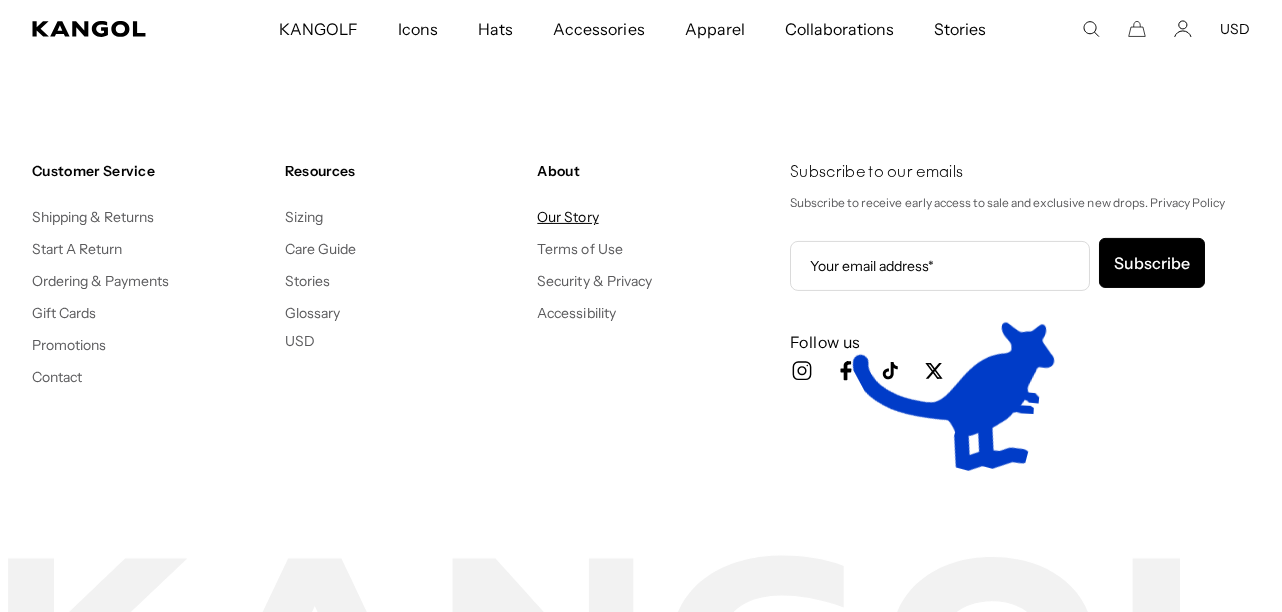 click on "Our Story" at bounding box center [567, 217] 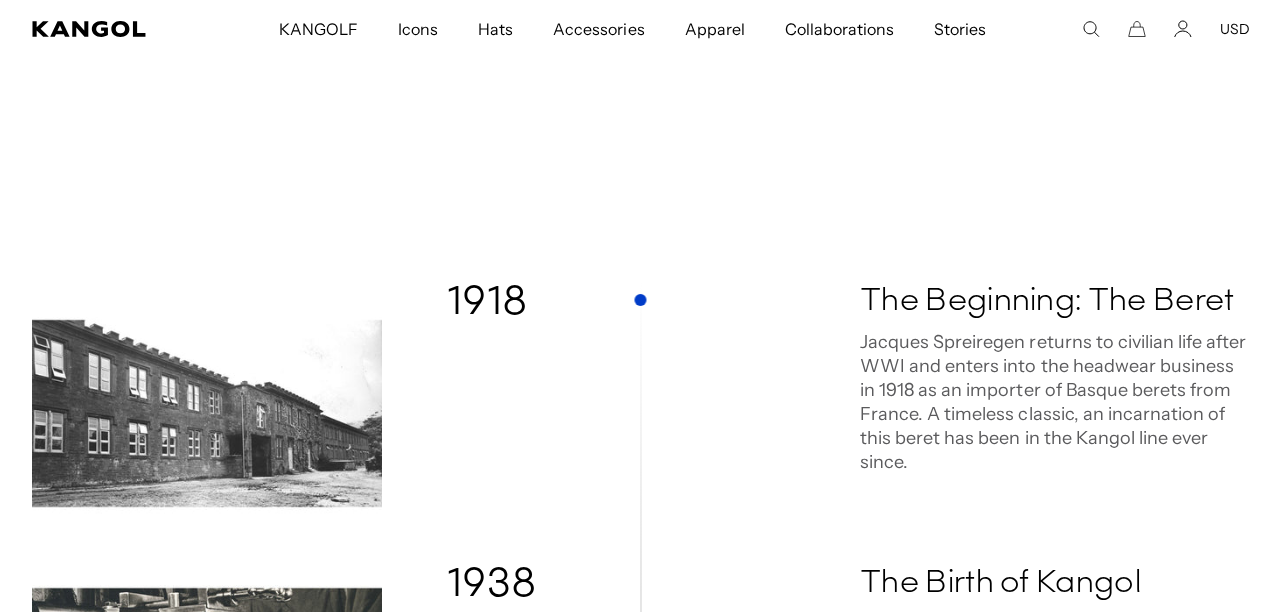 scroll, scrollTop: 0, scrollLeft: 0, axis: both 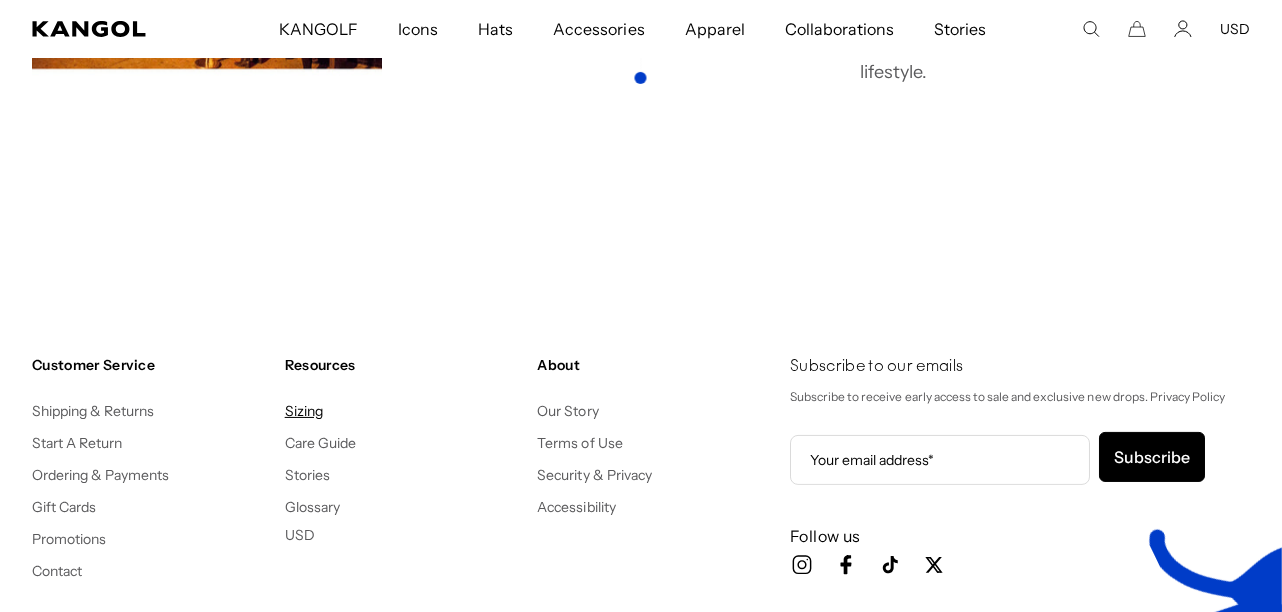 click on "Sizing" at bounding box center (304, 411) 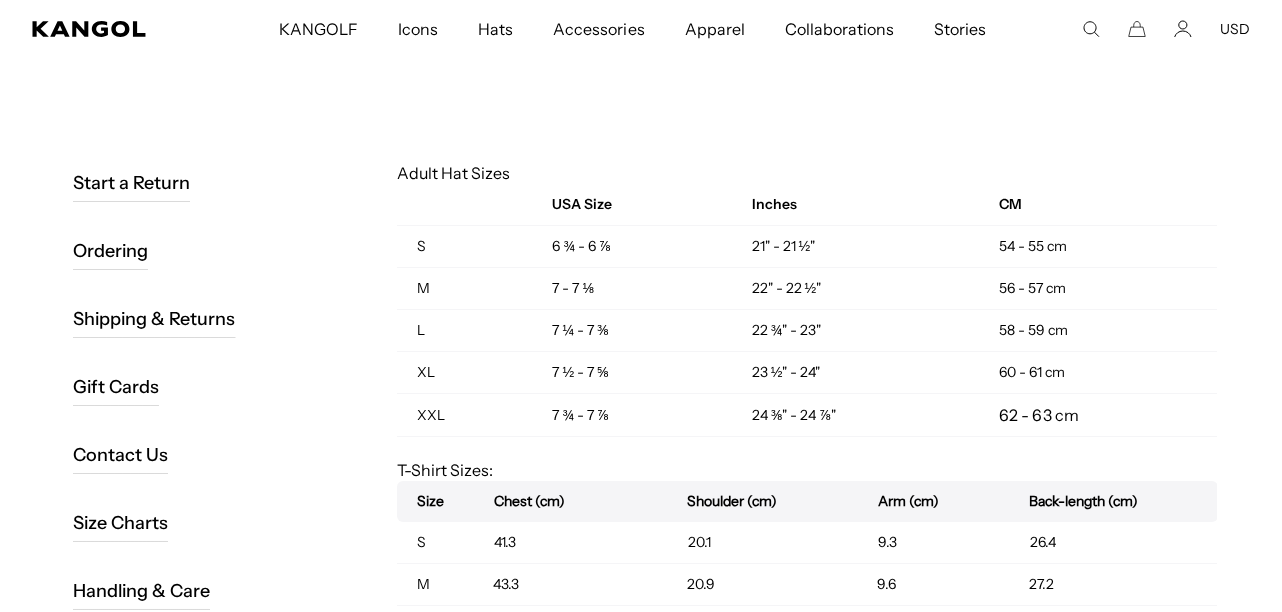 scroll, scrollTop: 0, scrollLeft: 0, axis: both 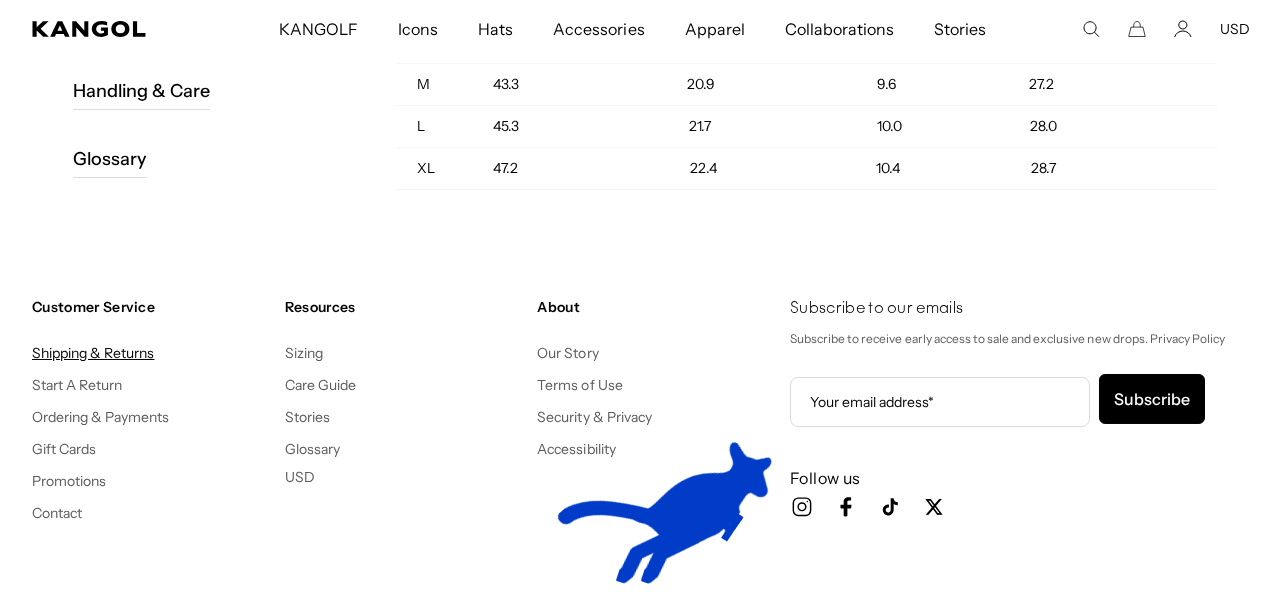 click on "Shipping & Returns" at bounding box center (93, 353) 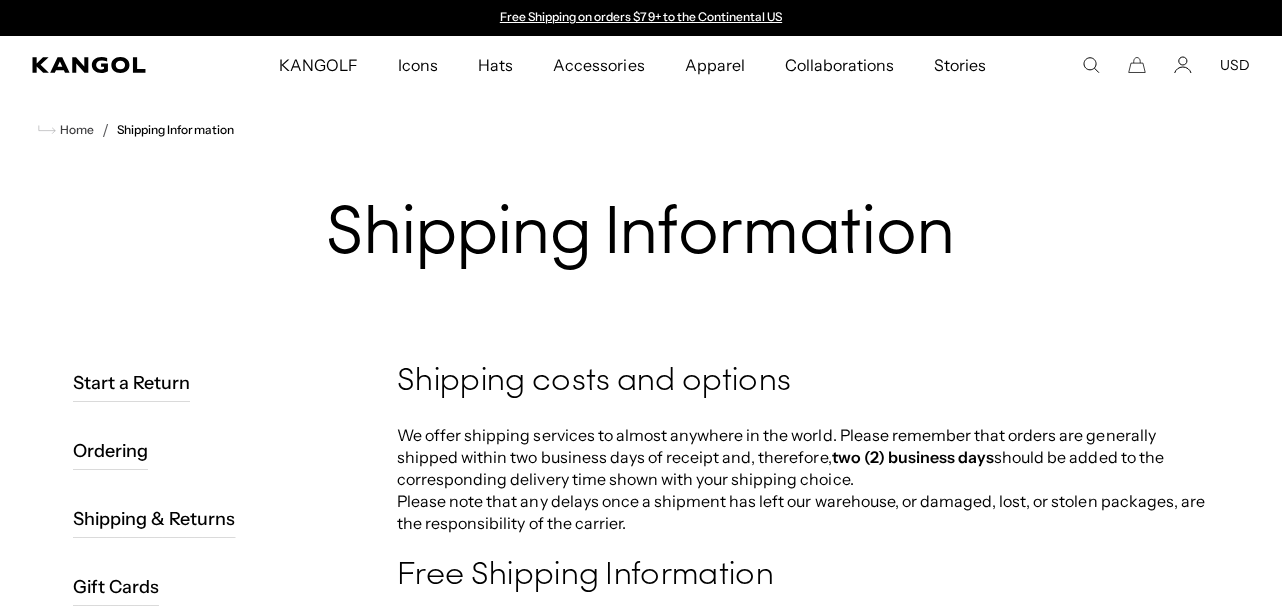 scroll, scrollTop: 0, scrollLeft: 0, axis: both 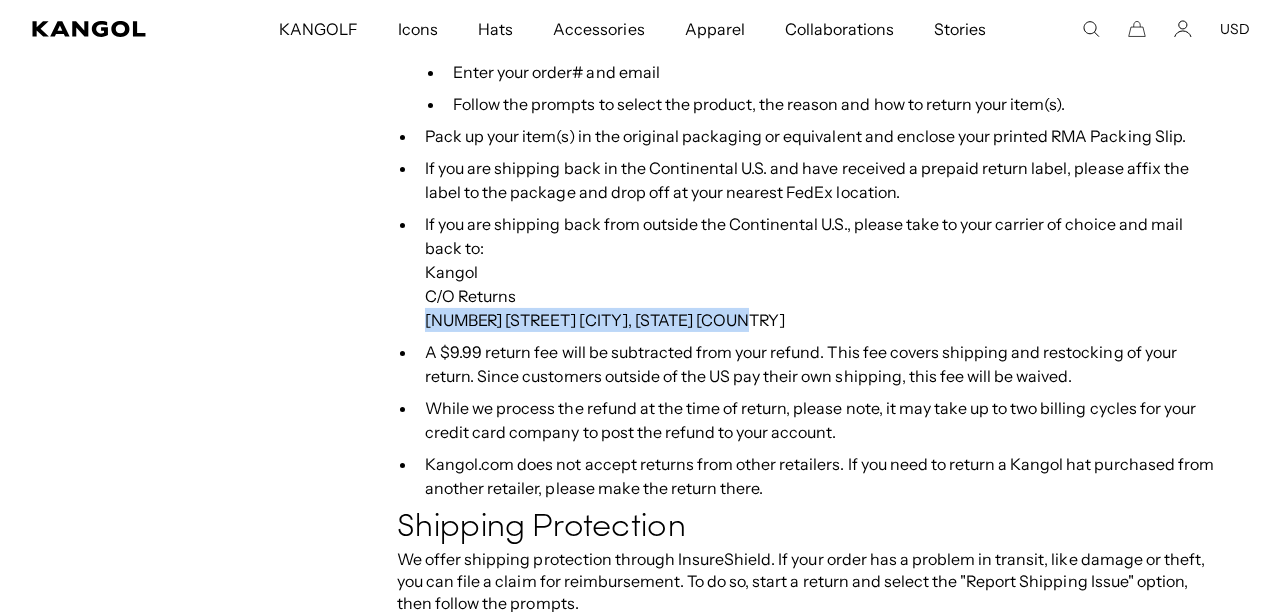 drag, startPoint x: 737, startPoint y: 296, endPoint x: 422, endPoint y: 300, distance: 315.0254 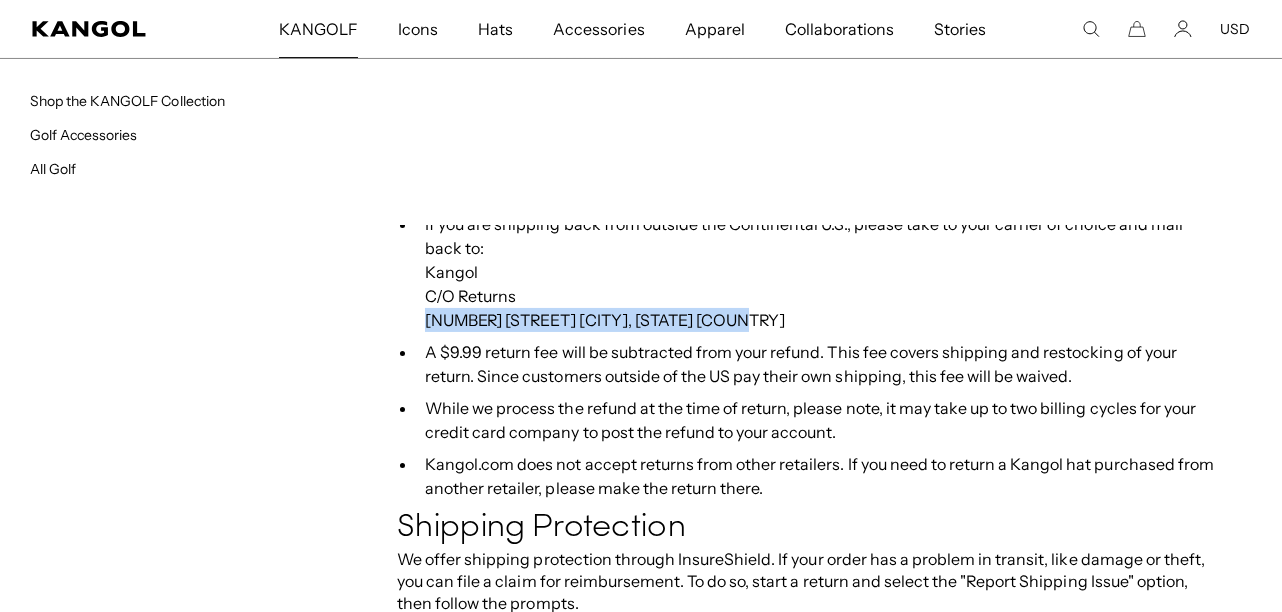 scroll, scrollTop: 0, scrollLeft: 411, axis: horizontal 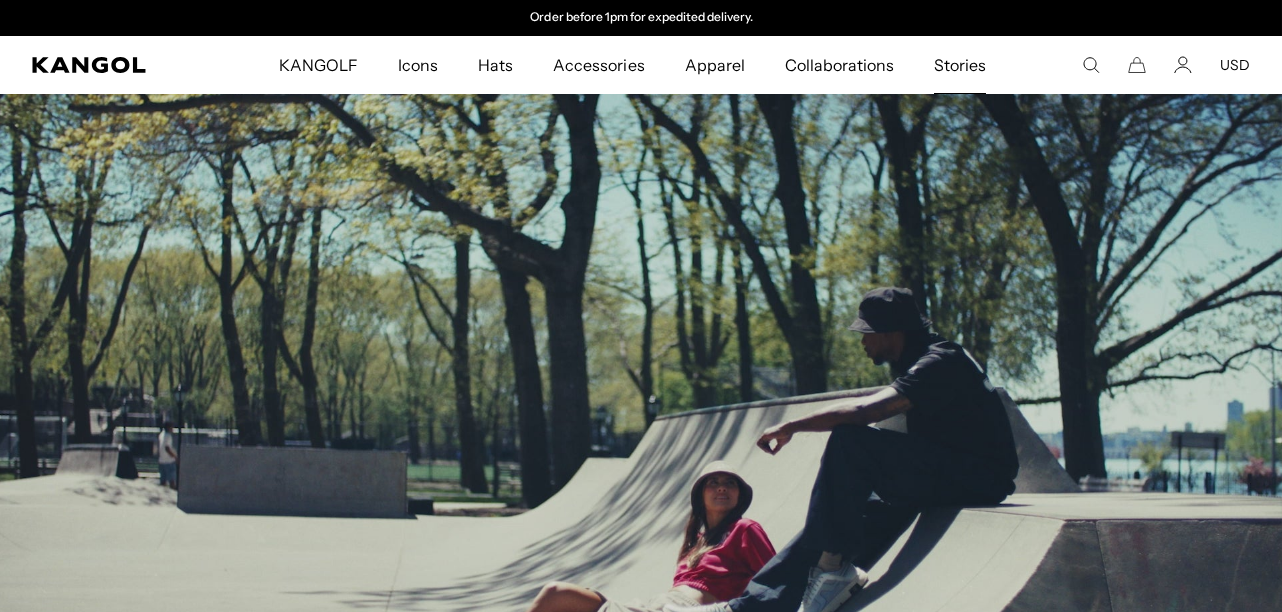 click on "Stories" at bounding box center (960, 65) 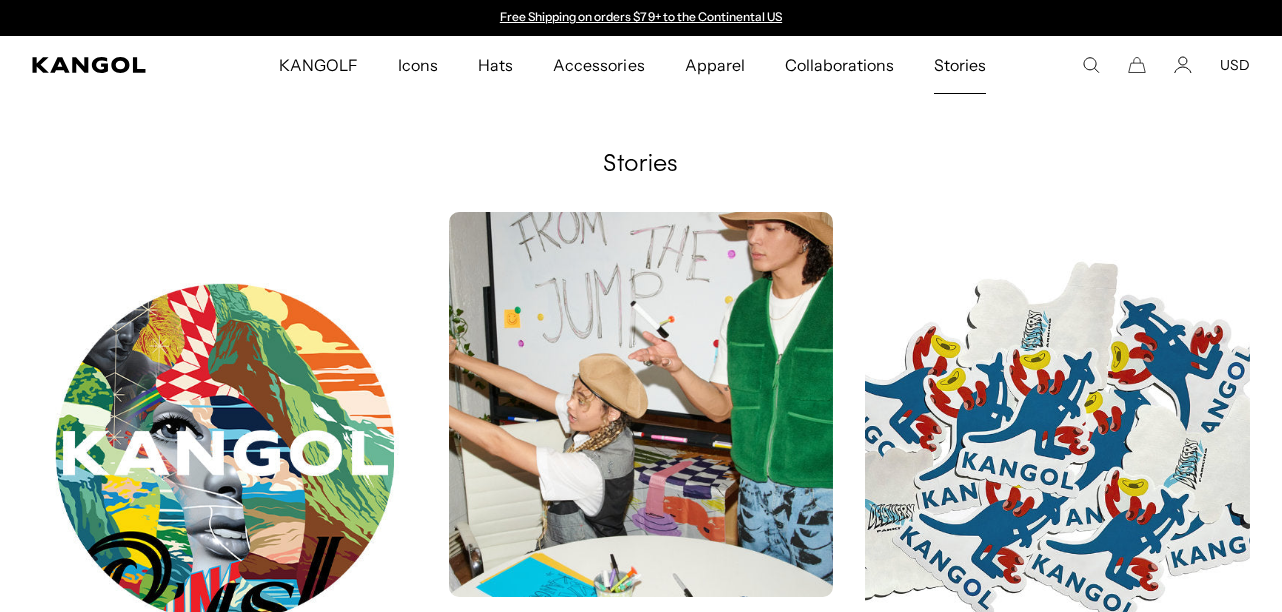 scroll, scrollTop: 0, scrollLeft: 0, axis: both 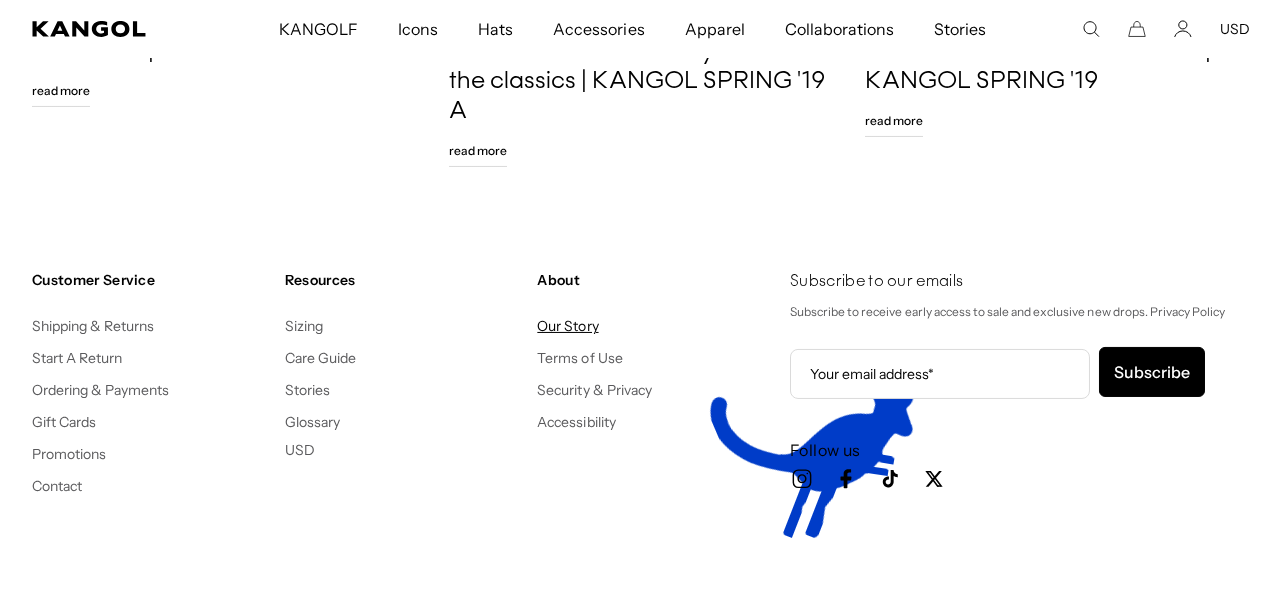 click on "Our Story" at bounding box center [567, 326] 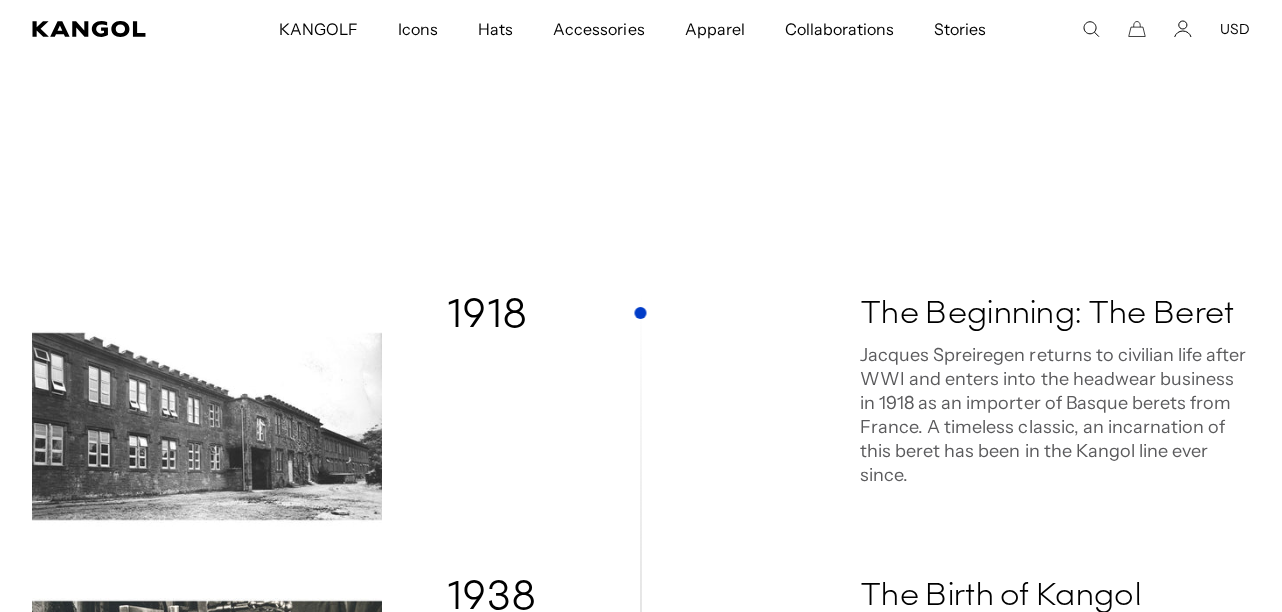 scroll, scrollTop: 300, scrollLeft: 0, axis: vertical 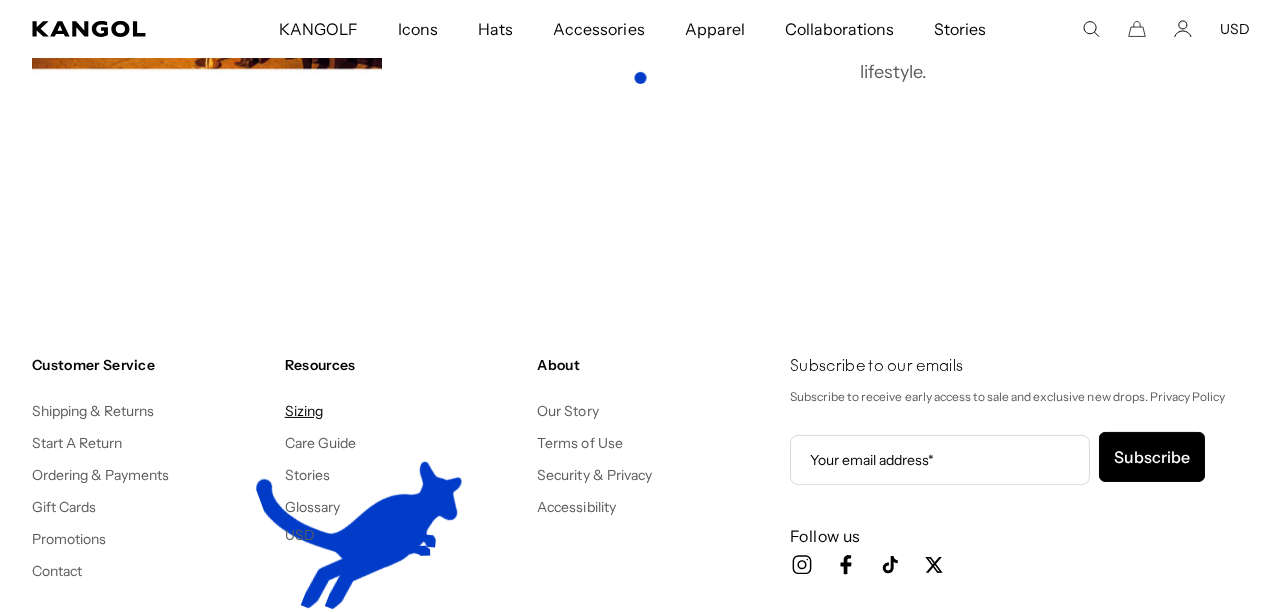 click on "Sizing" at bounding box center (304, 411) 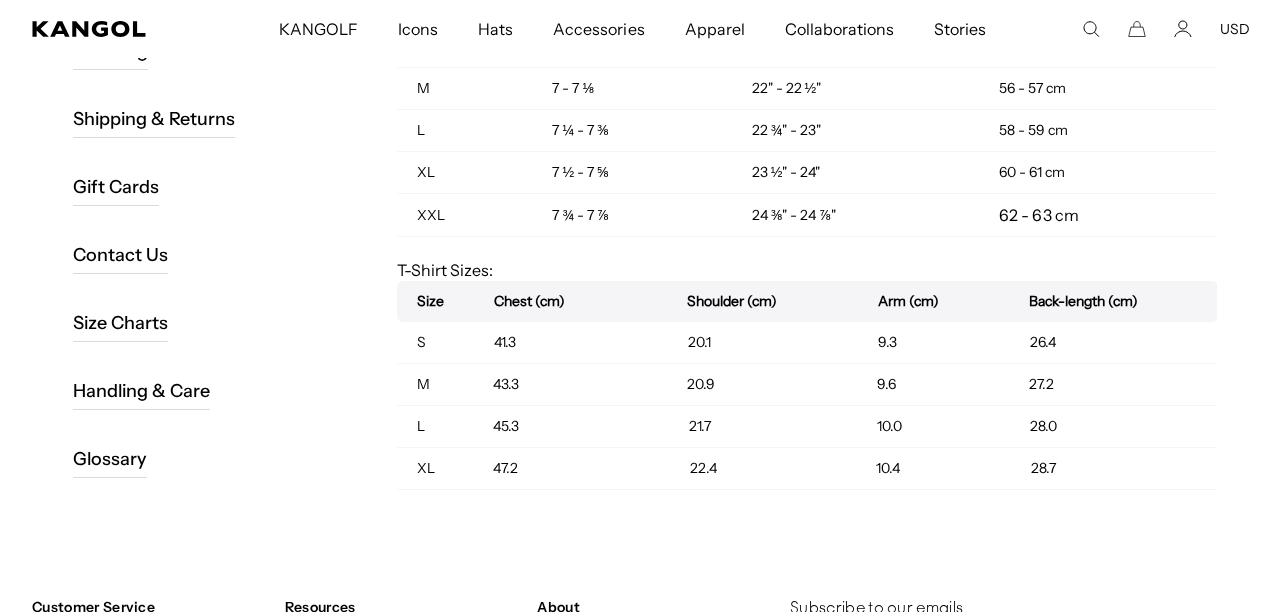 scroll, scrollTop: 0, scrollLeft: 0, axis: both 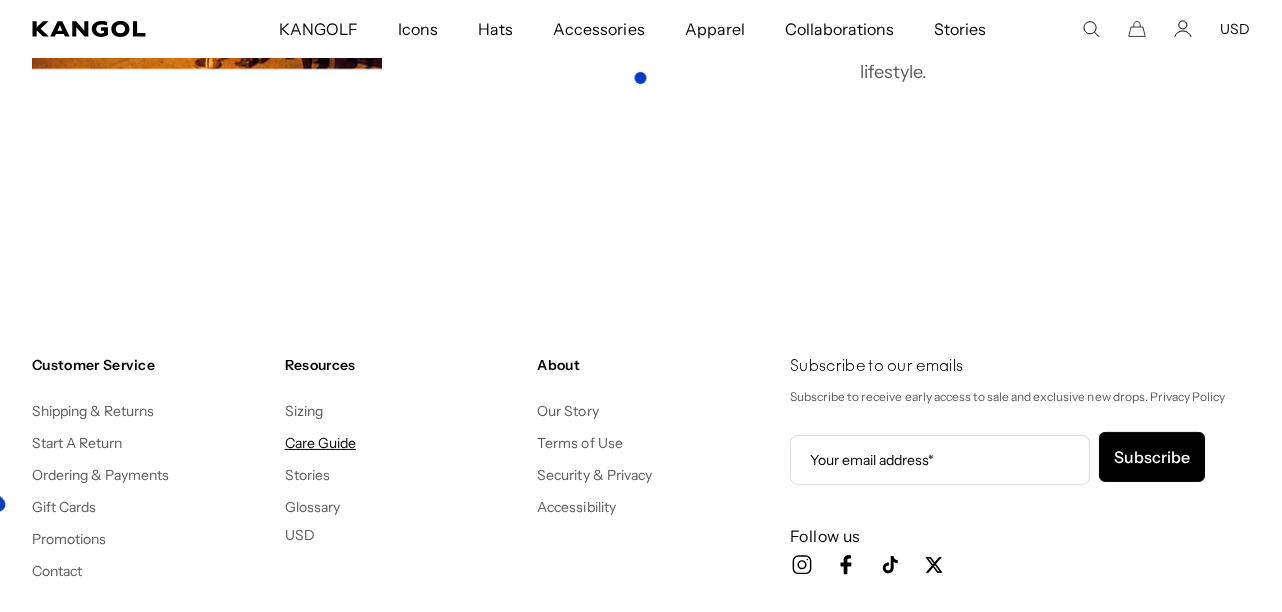 click on "Care Guide" at bounding box center (320, 443) 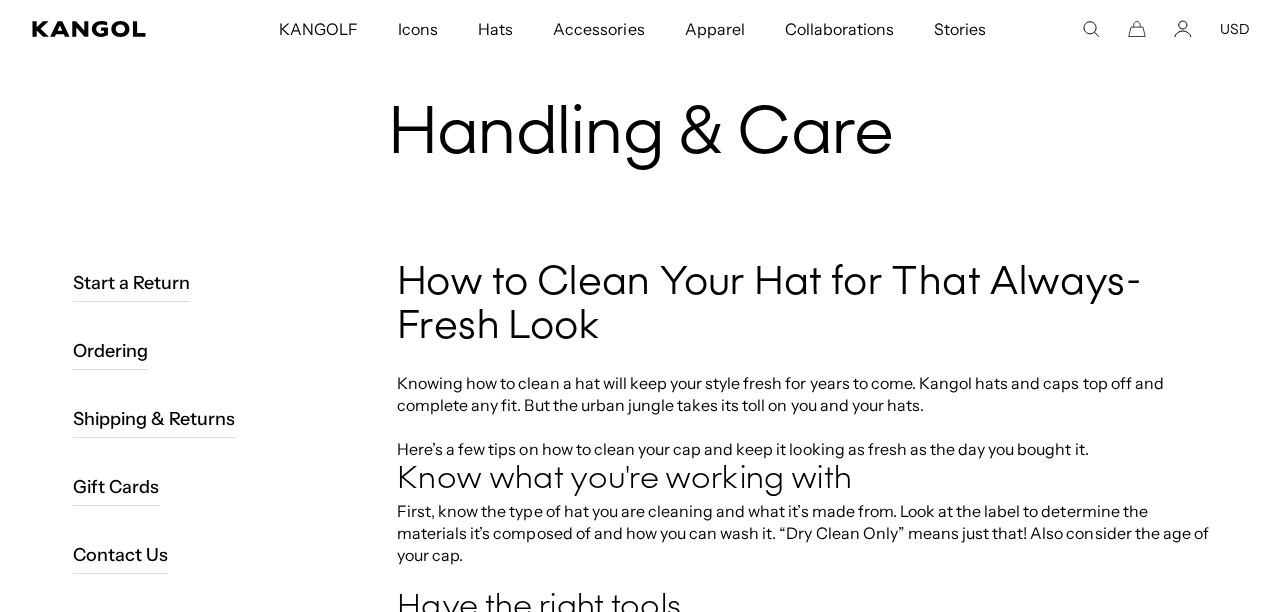 scroll, scrollTop: 0, scrollLeft: 0, axis: both 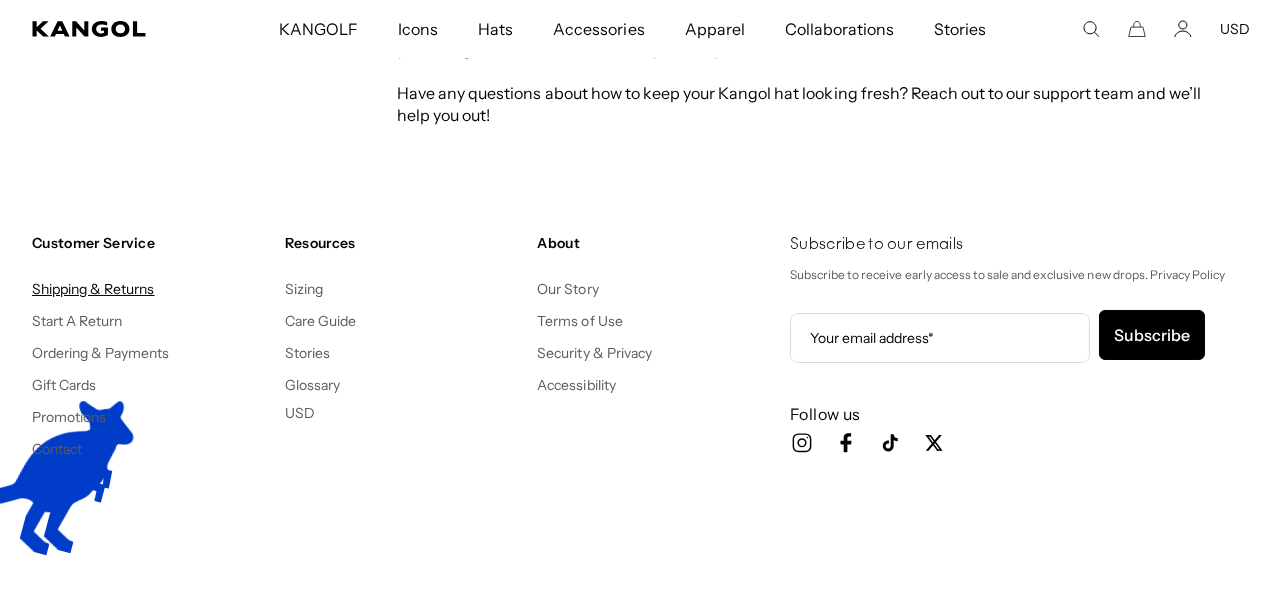 click on "Shipping & Returns" at bounding box center [93, 289] 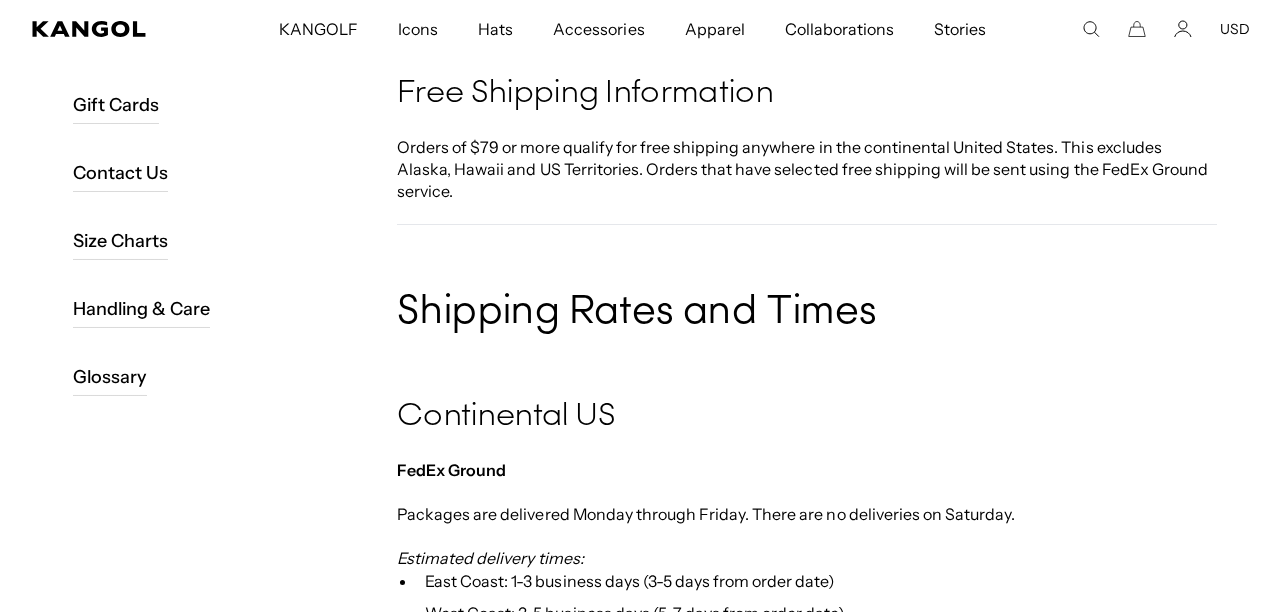 scroll, scrollTop: 500, scrollLeft: 0, axis: vertical 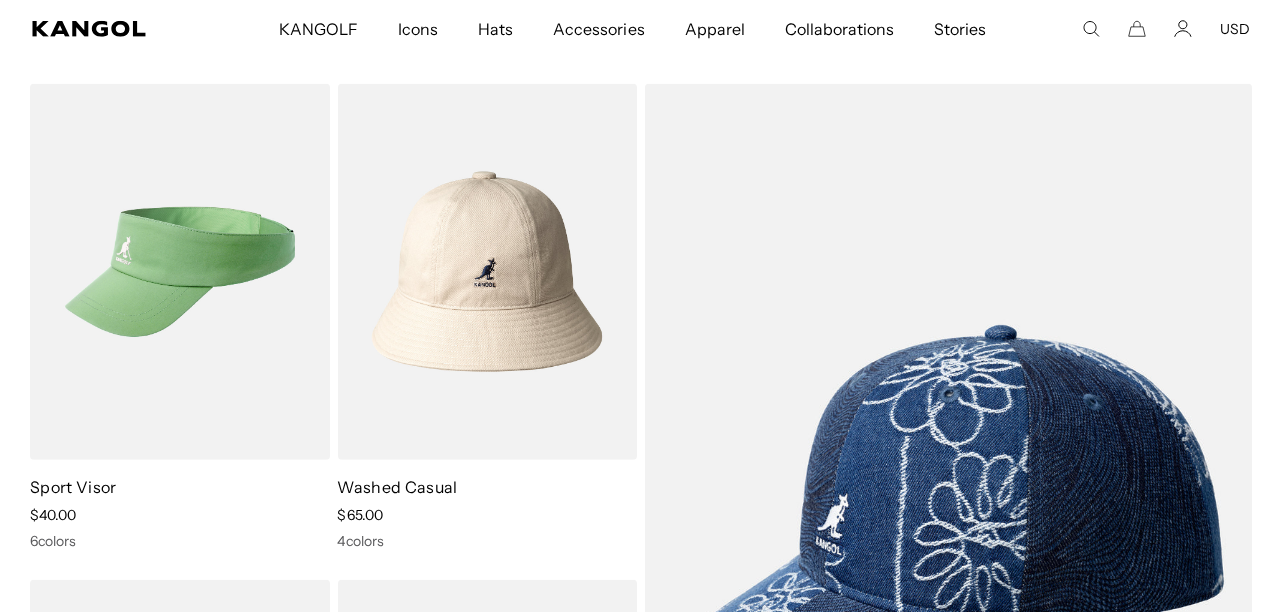 click at bounding box center [0, 0] 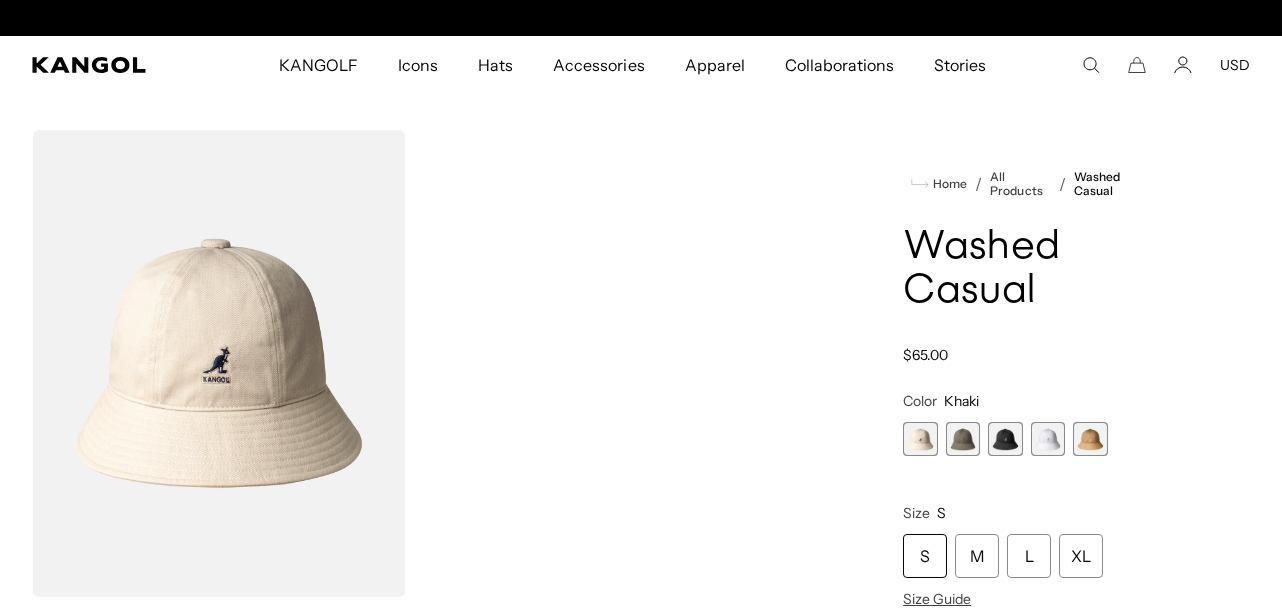 scroll, scrollTop: 0, scrollLeft: 0, axis: both 